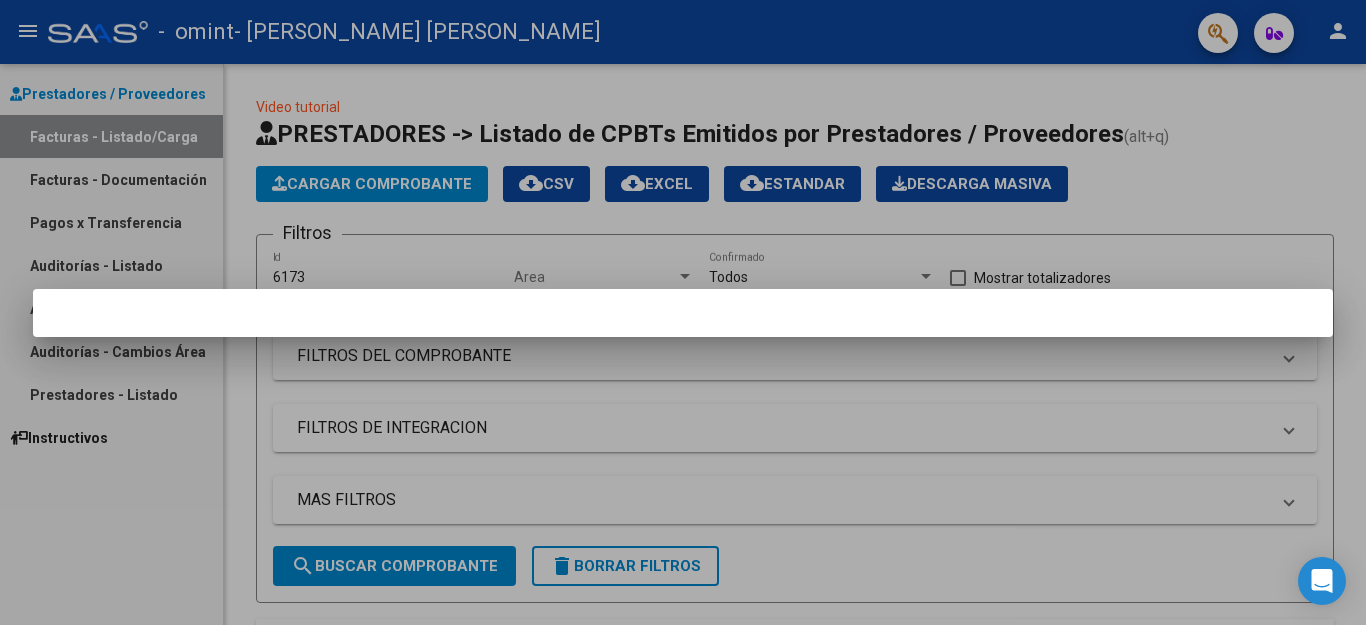 scroll, scrollTop: 0, scrollLeft: 0, axis: both 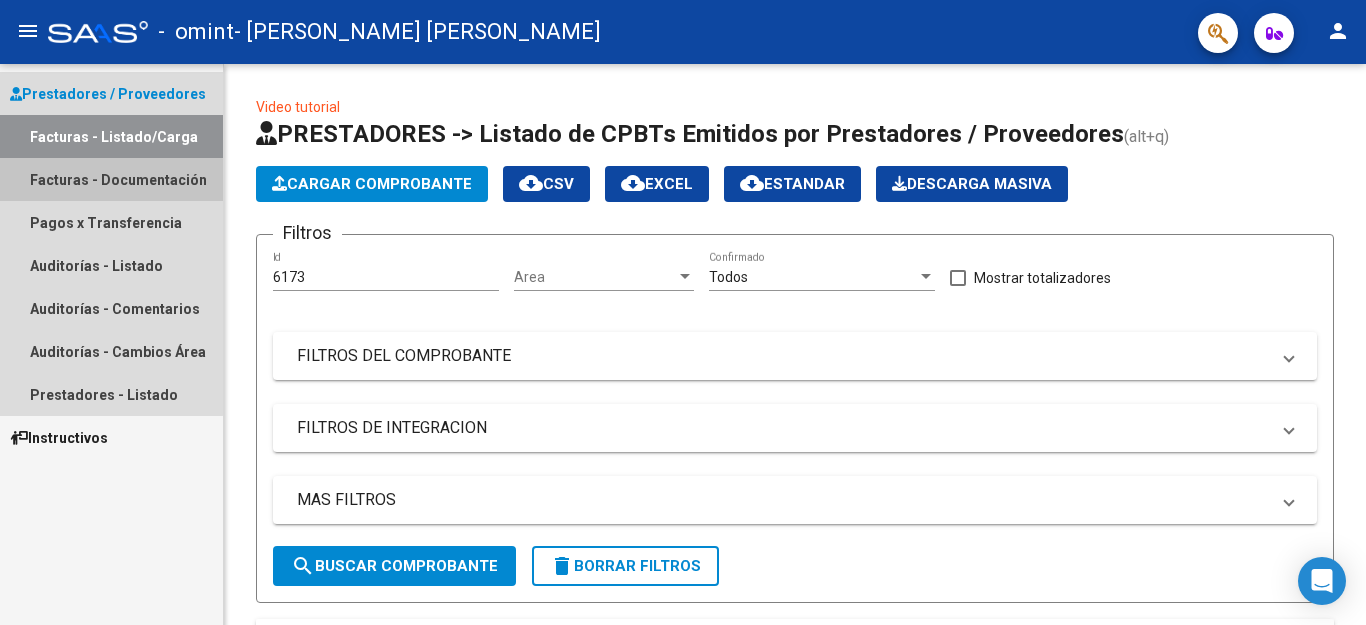click on "Facturas - Documentación" at bounding box center [111, 179] 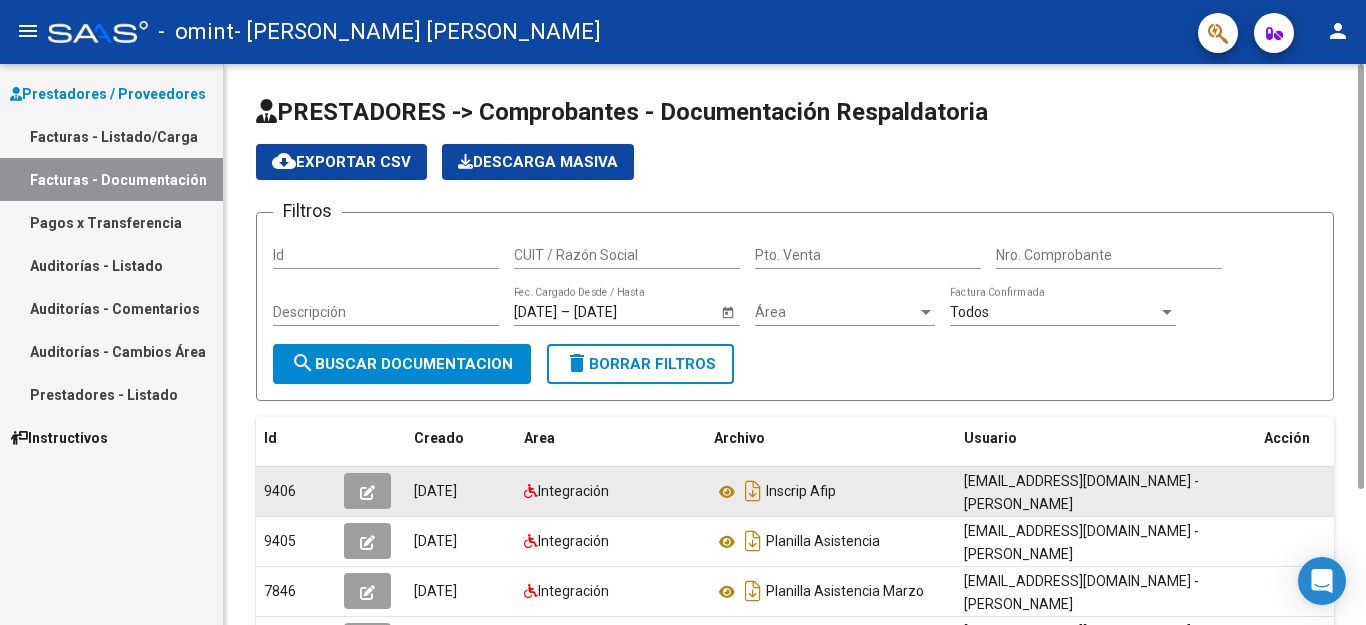 click 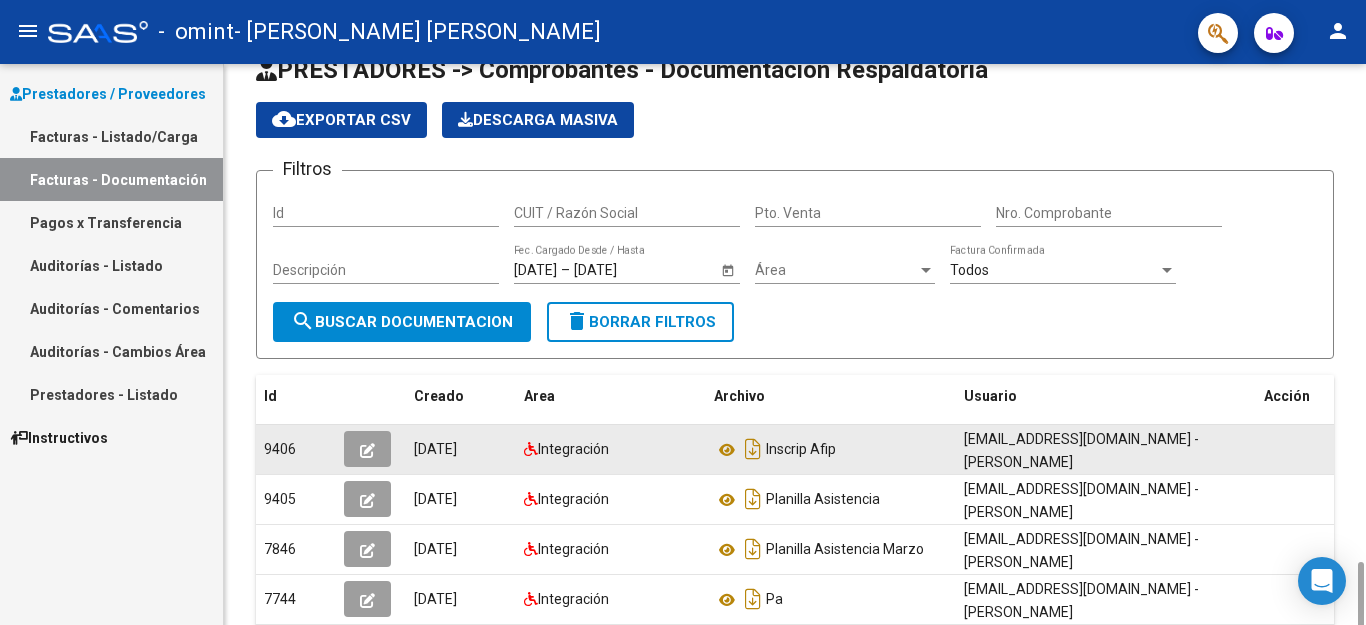 scroll, scrollTop: 331, scrollLeft: 0, axis: vertical 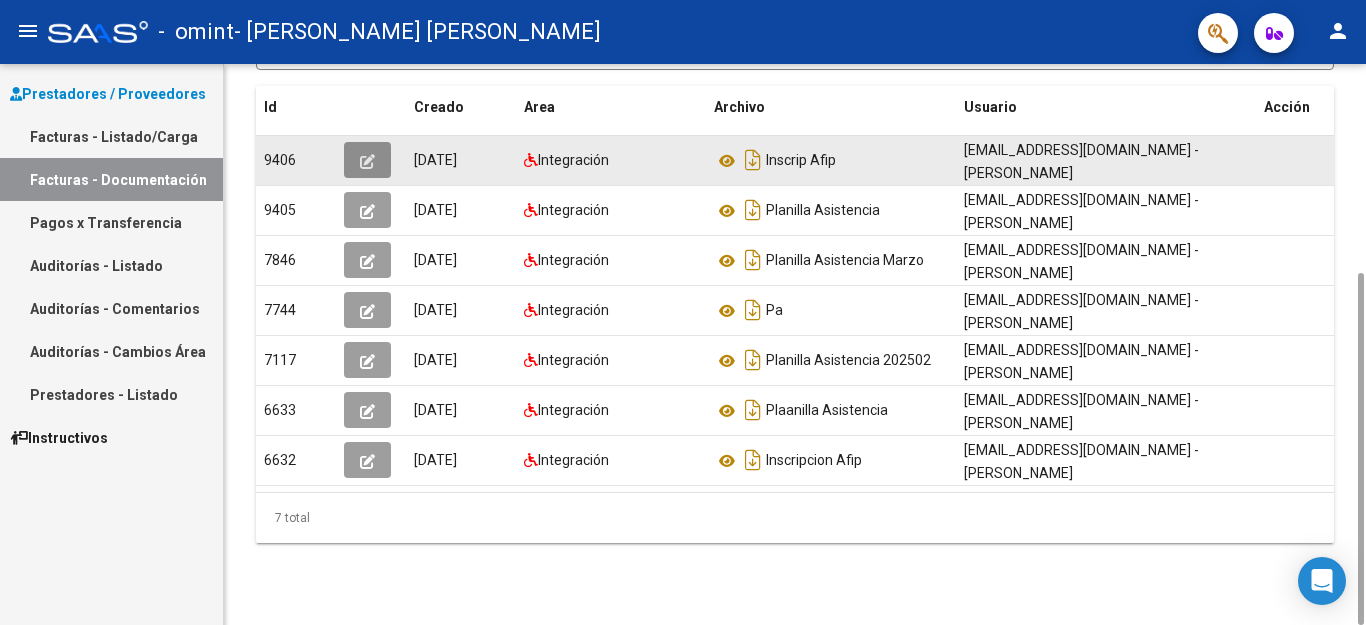 click 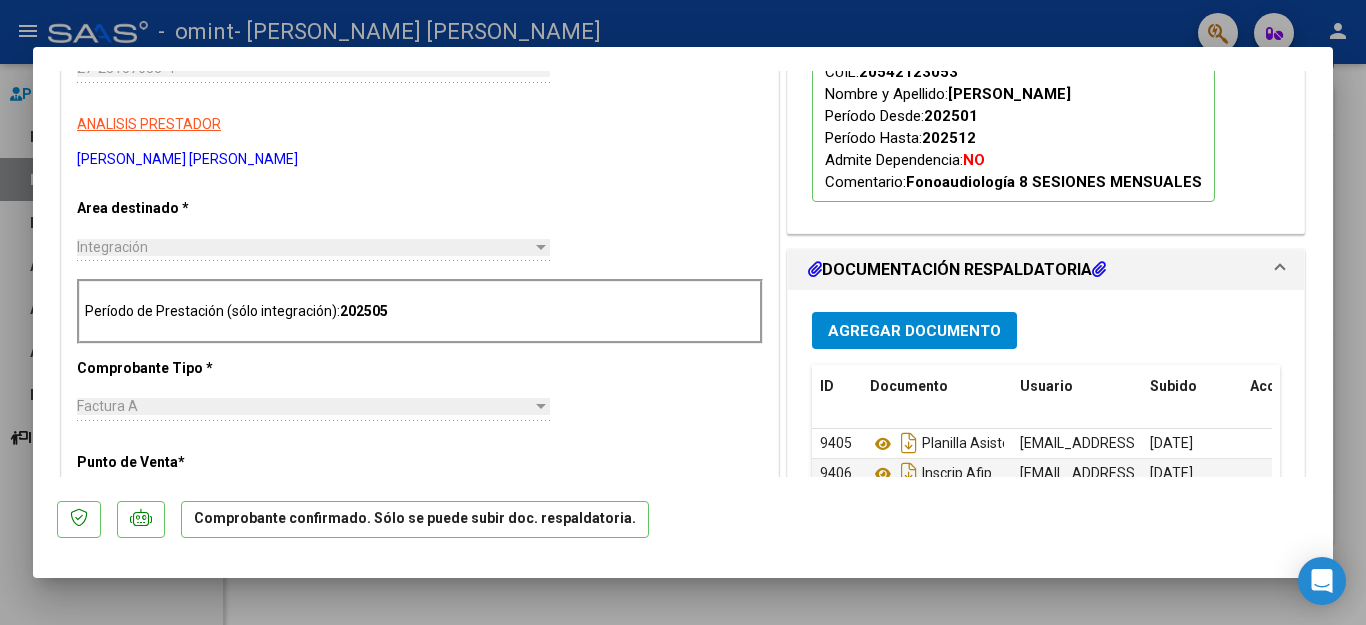 scroll, scrollTop: 600, scrollLeft: 0, axis: vertical 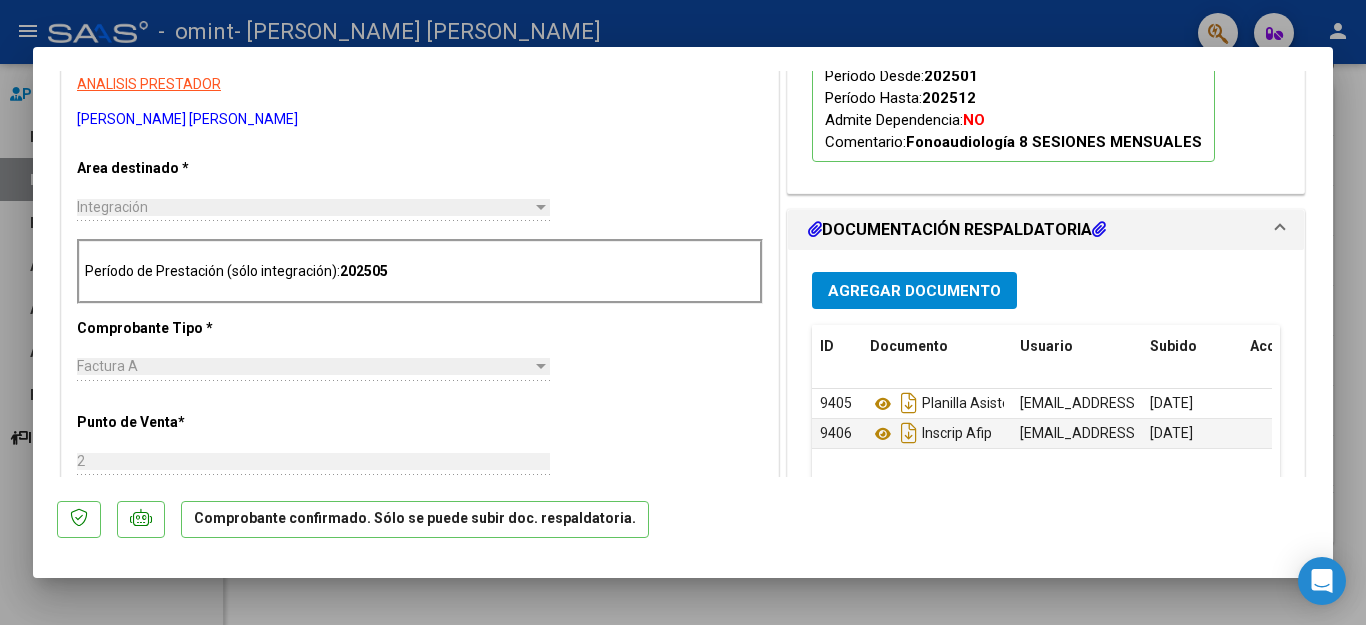 click at bounding box center (683, 312) 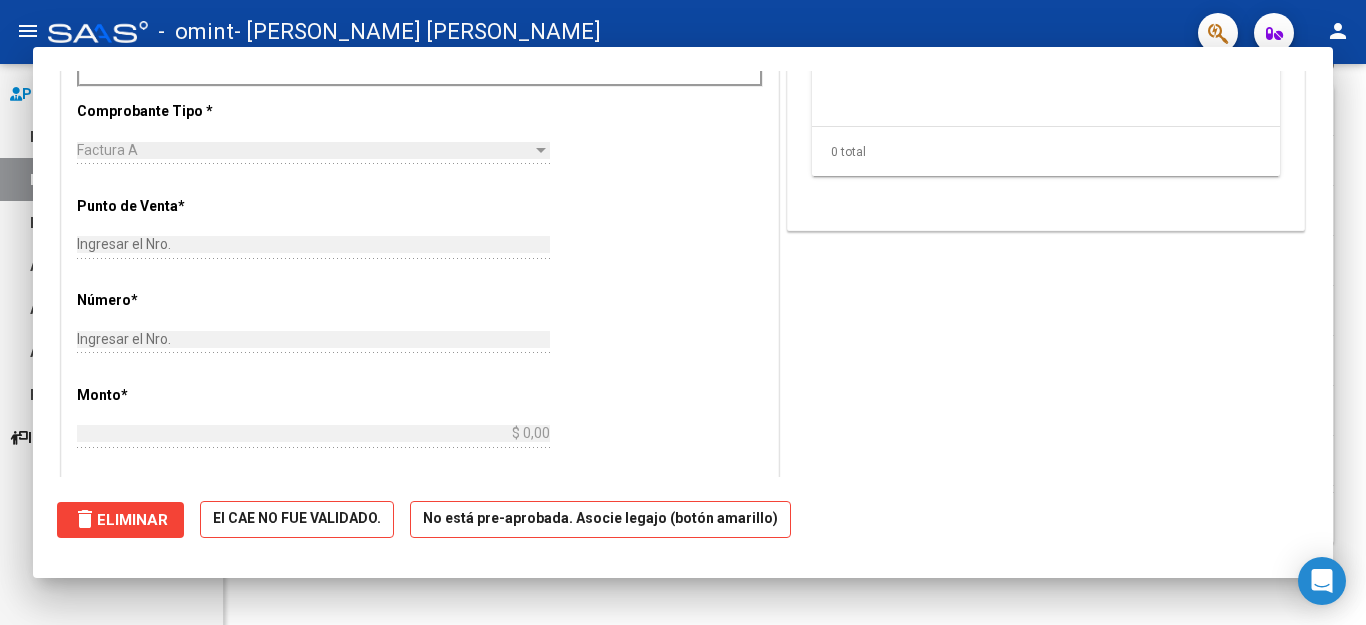 scroll, scrollTop: 0, scrollLeft: 0, axis: both 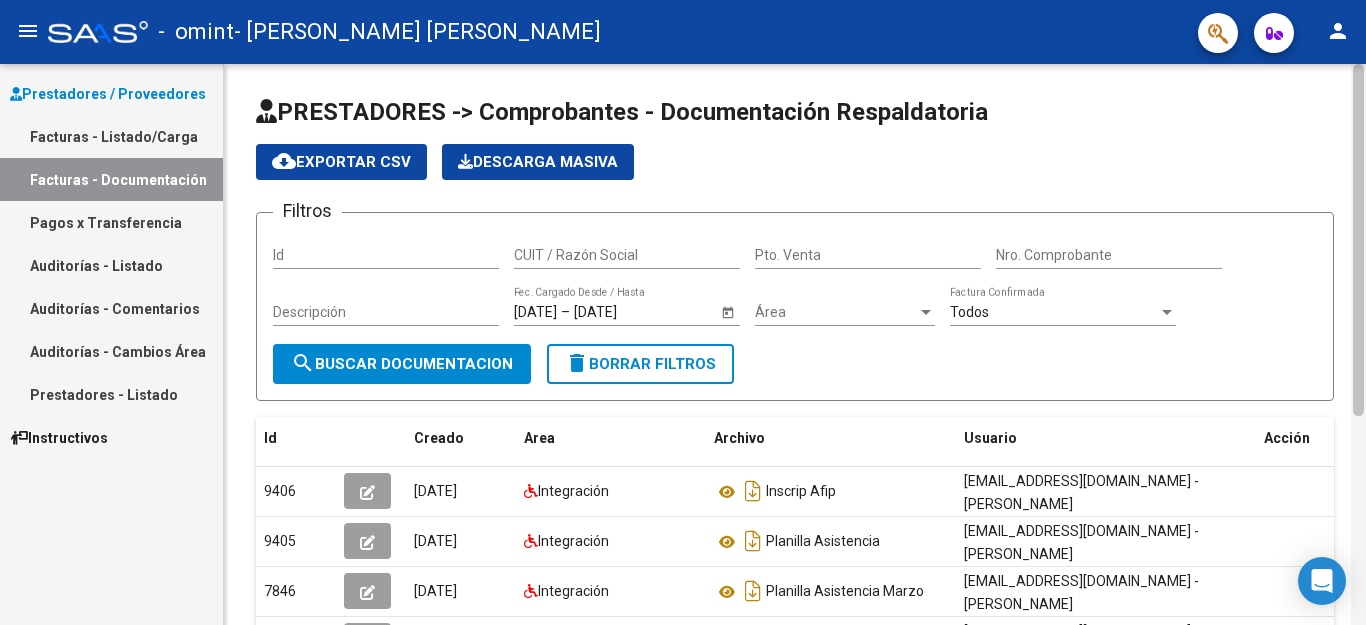 click 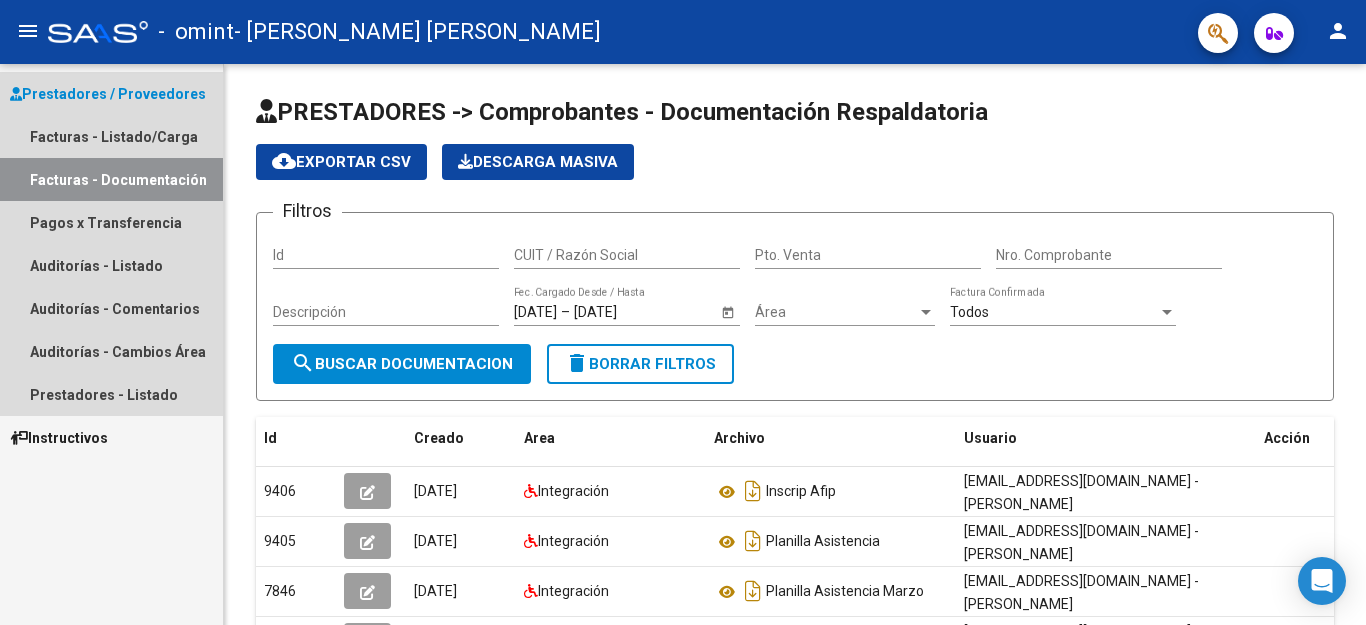 click on "Facturas - Documentación" at bounding box center (111, 179) 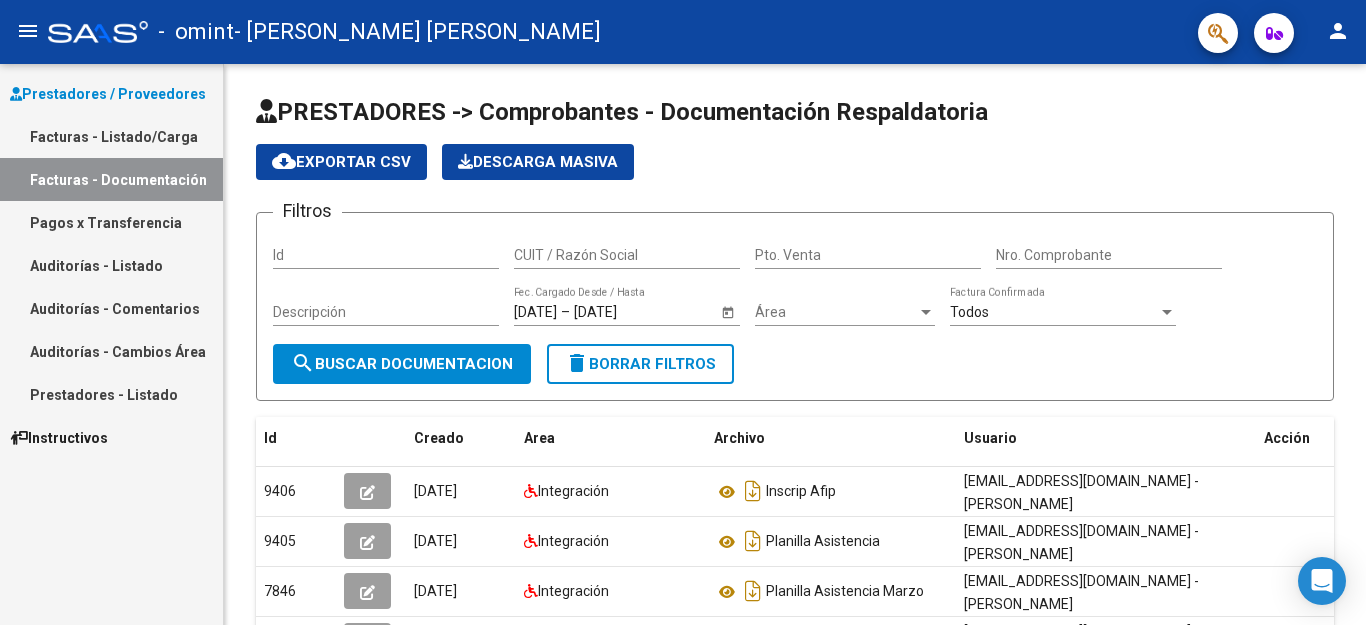 click on "Facturas - Listado/Carga" at bounding box center (111, 136) 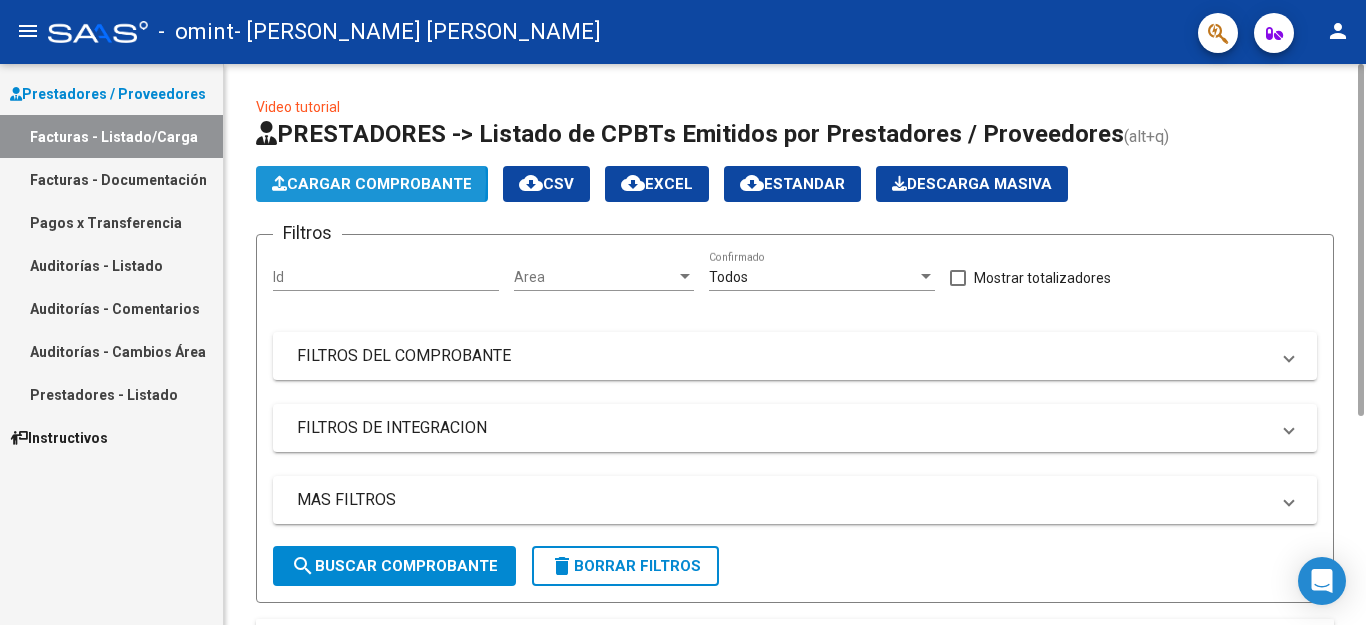 click on "Cargar Comprobante" 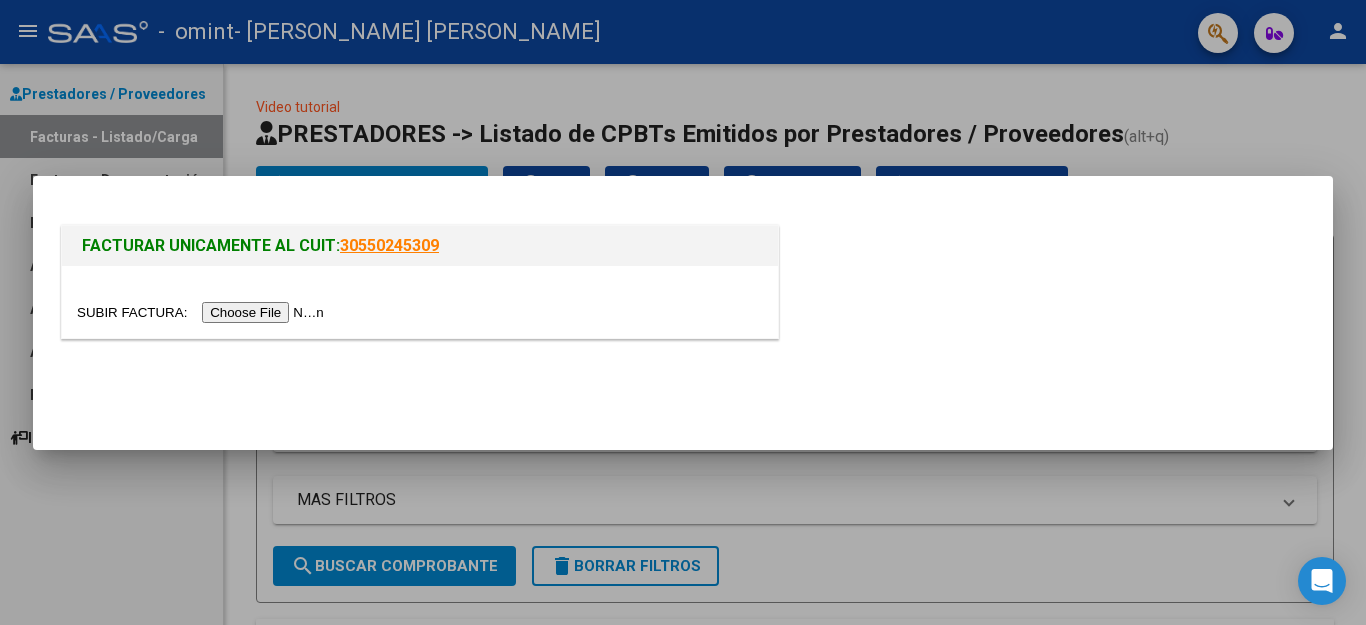 click at bounding box center (203, 312) 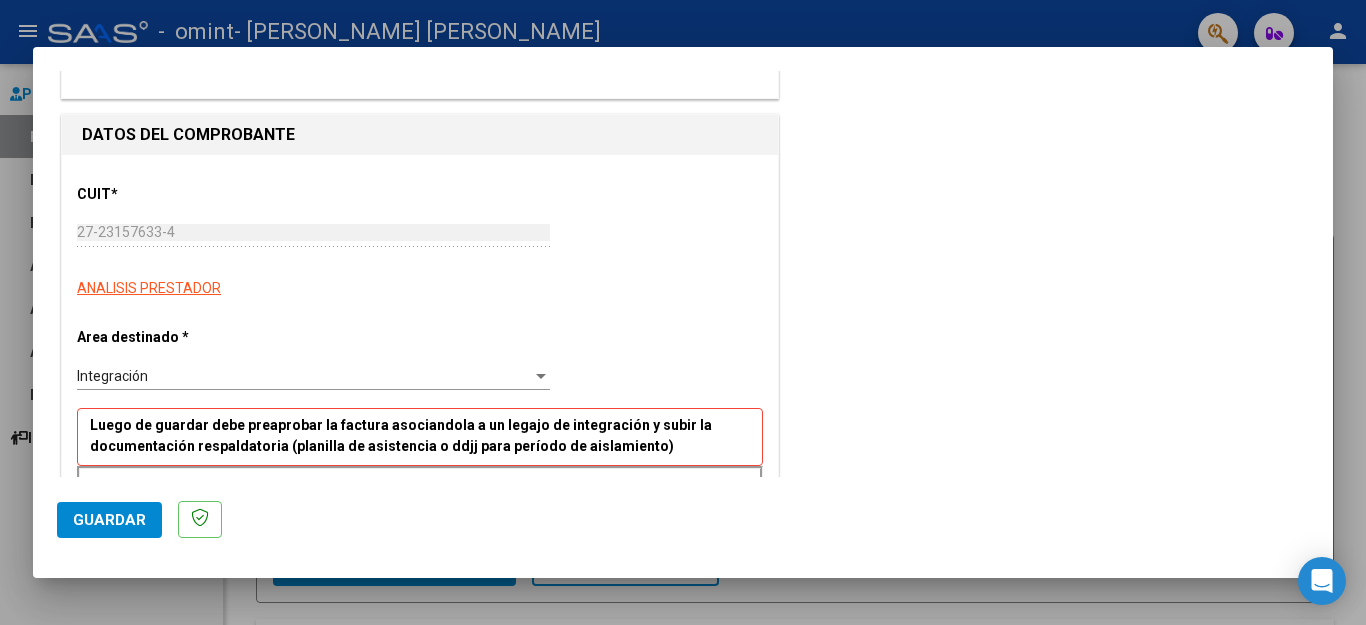 scroll, scrollTop: 200, scrollLeft: 0, axis: vertical 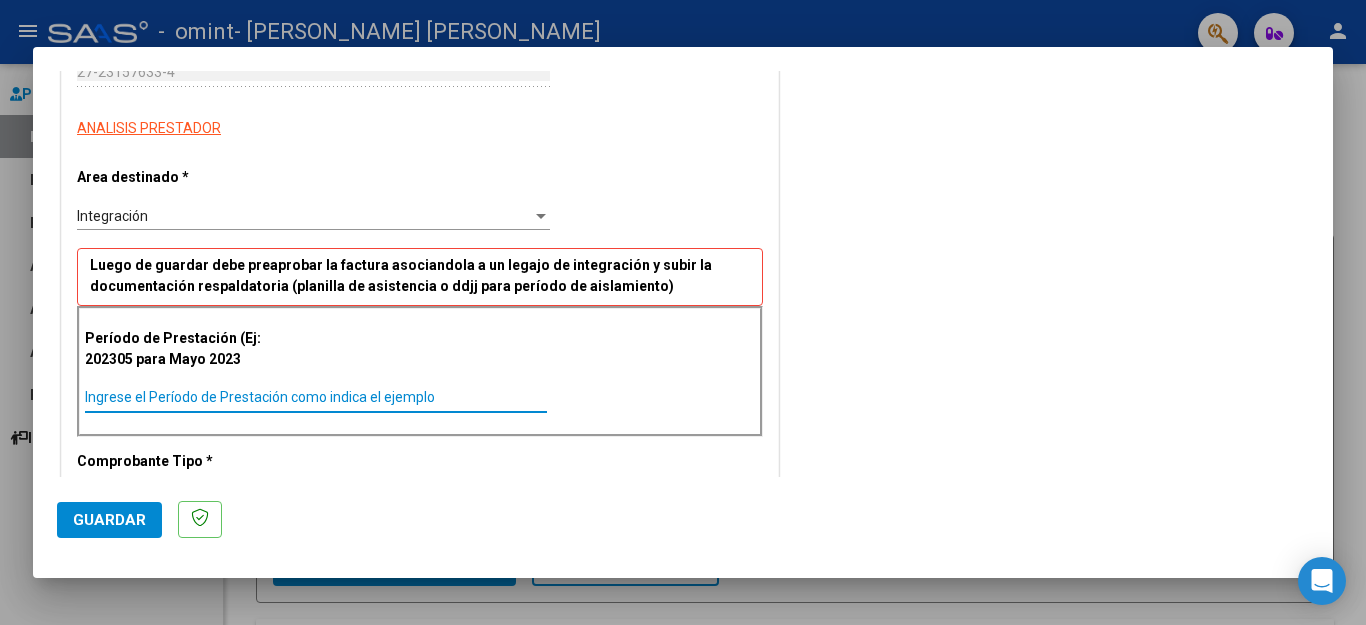 click on "Ingrese el Período de Prestación como indica el ejemplo" at bounding box center (316, 397) 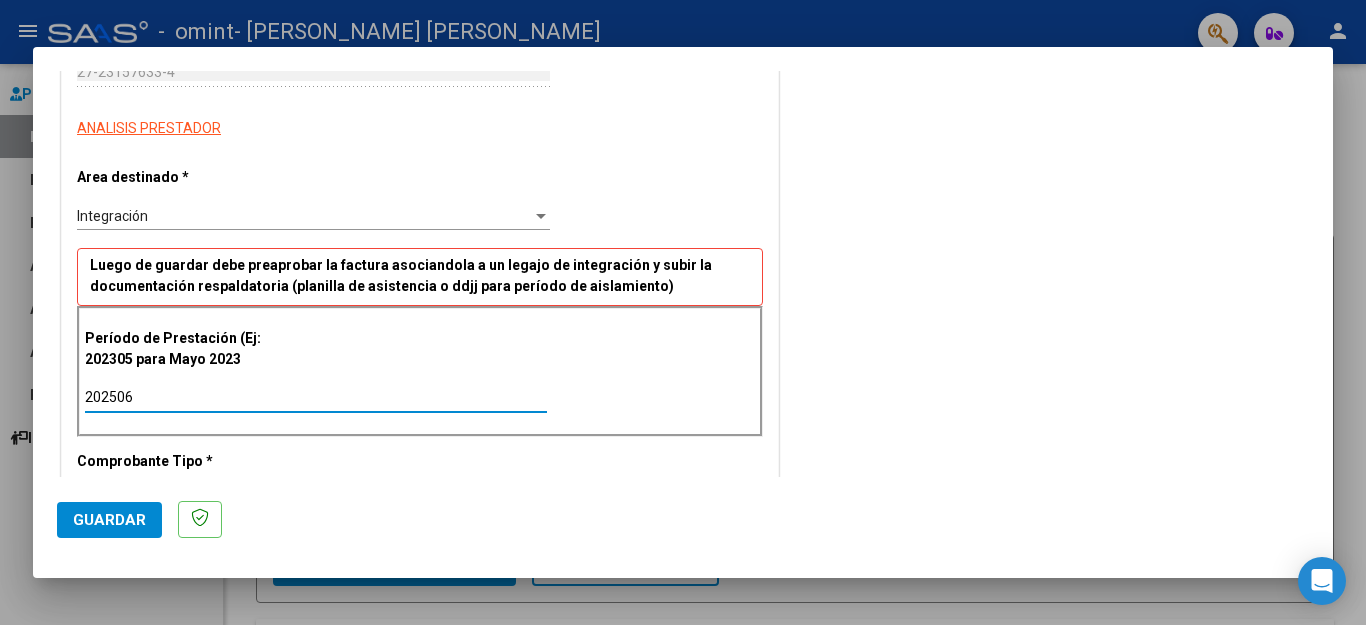 type on "202506" 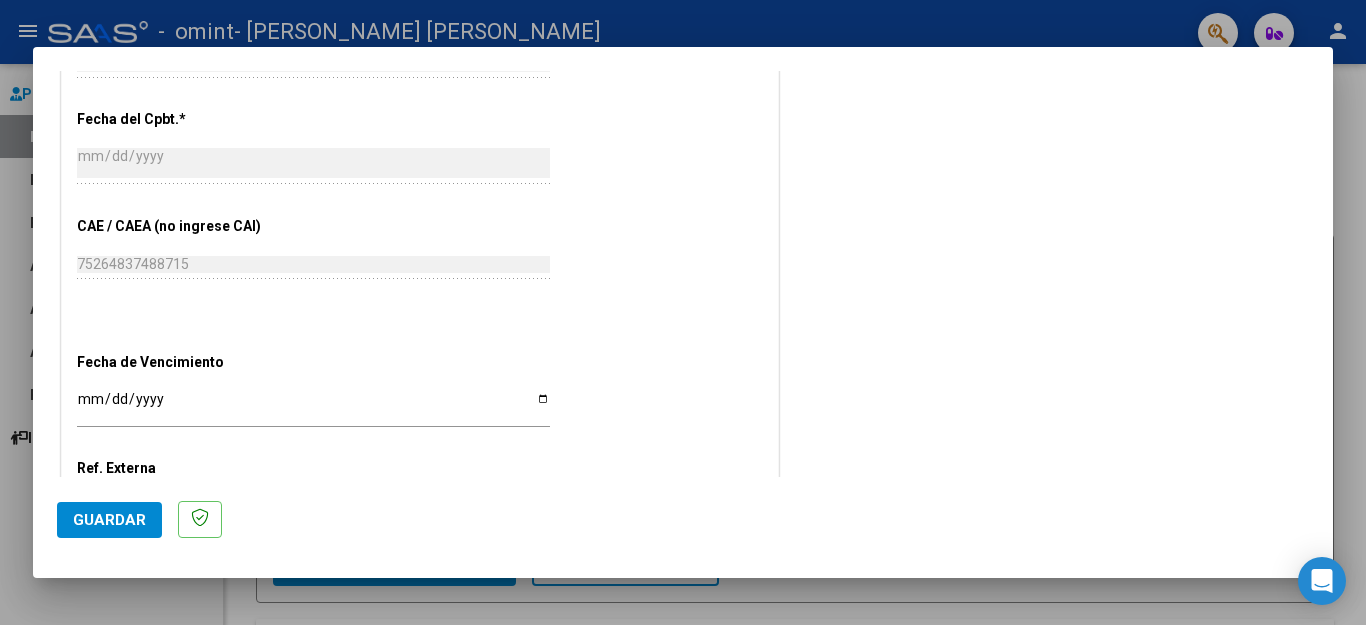 scroll, scrollTop: 1080, scrollLeft: 0, axis: vertical 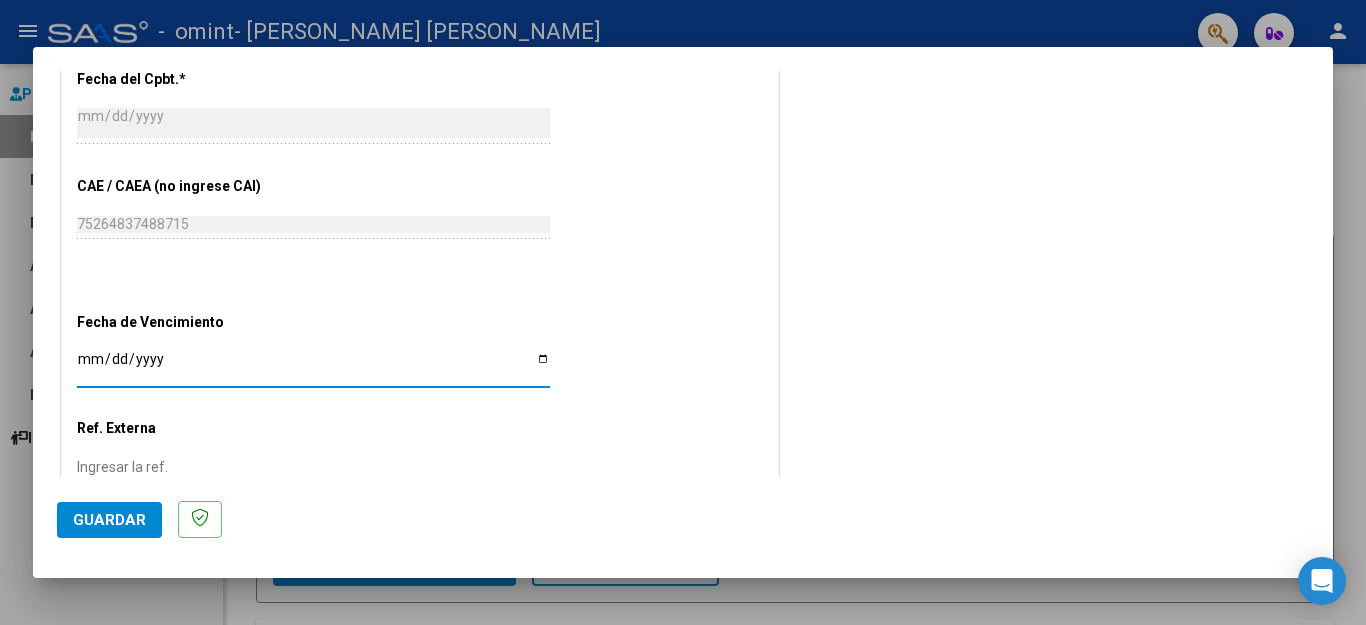 click on "Ingresar la fecha" at bounding box center (313, 366) 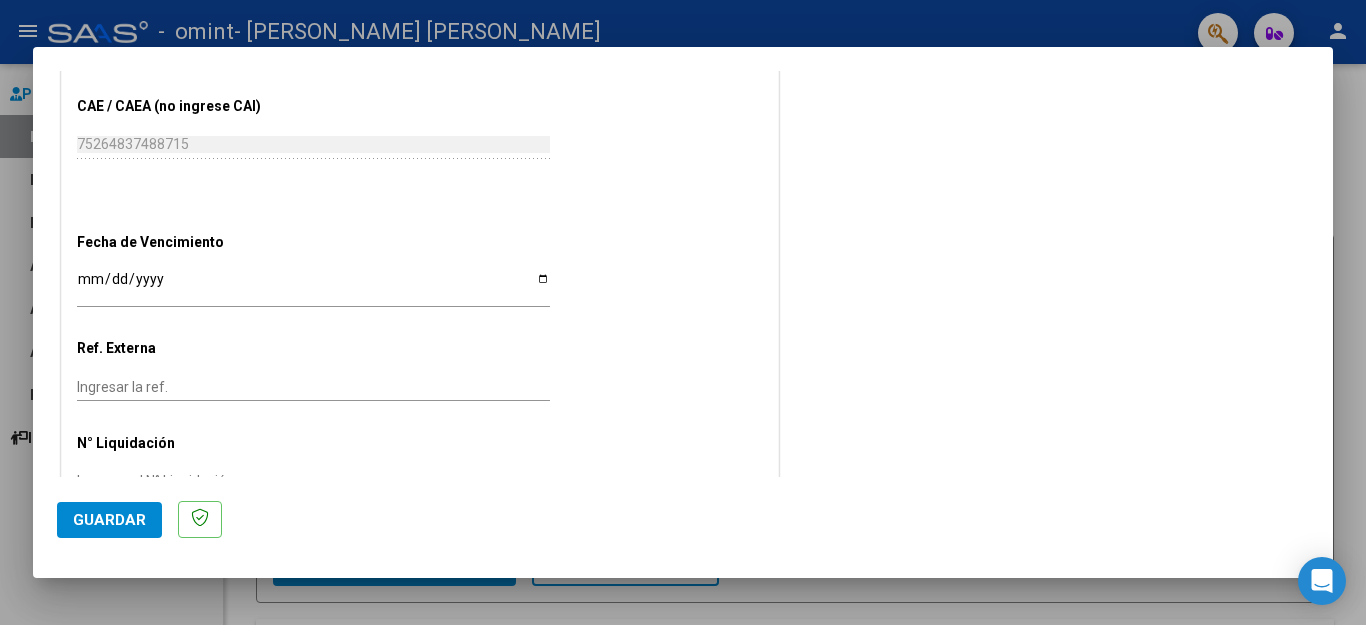 scroll, scrollTop: 1185, scrollLeft: 0, axis: vertical 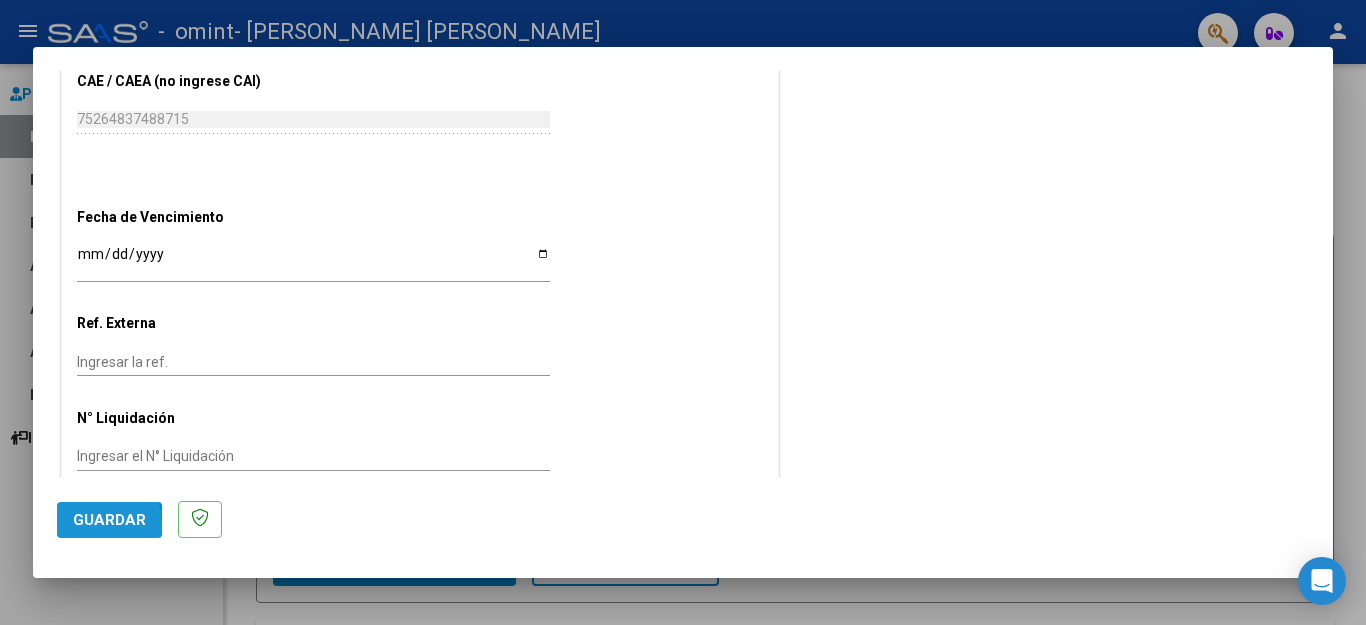 click on "Guardar" 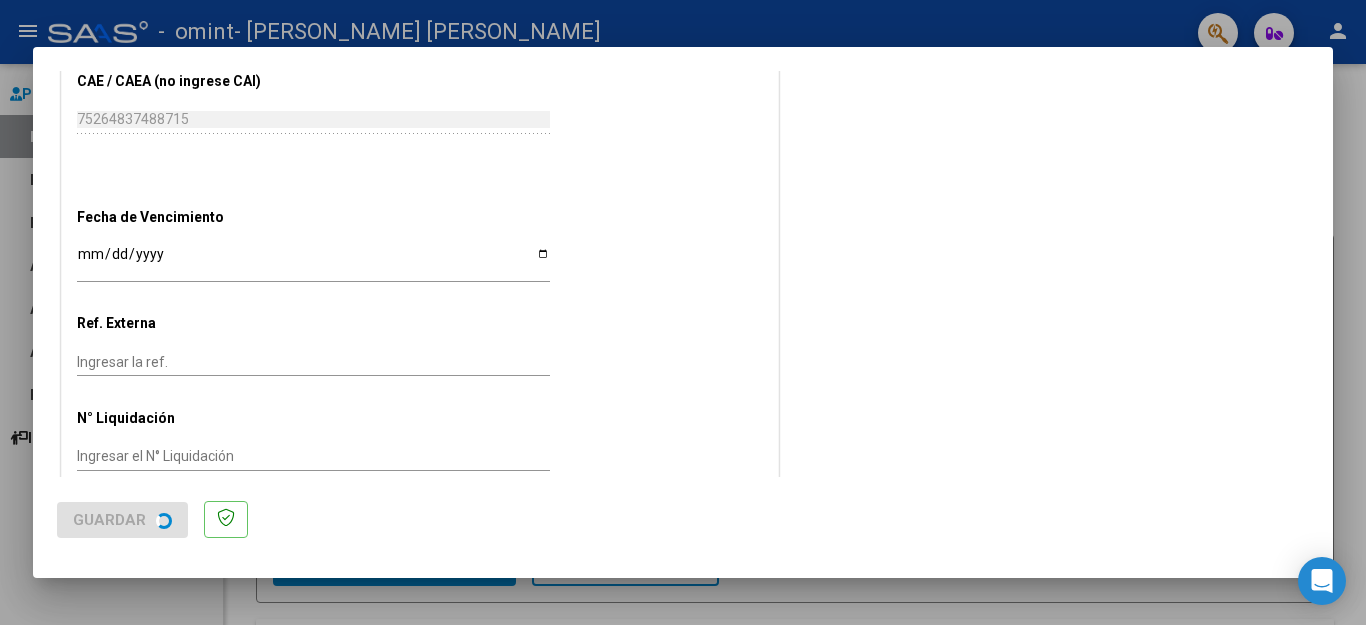 scroll, scrollTop: 0, scrollLeft: 0, axis: both 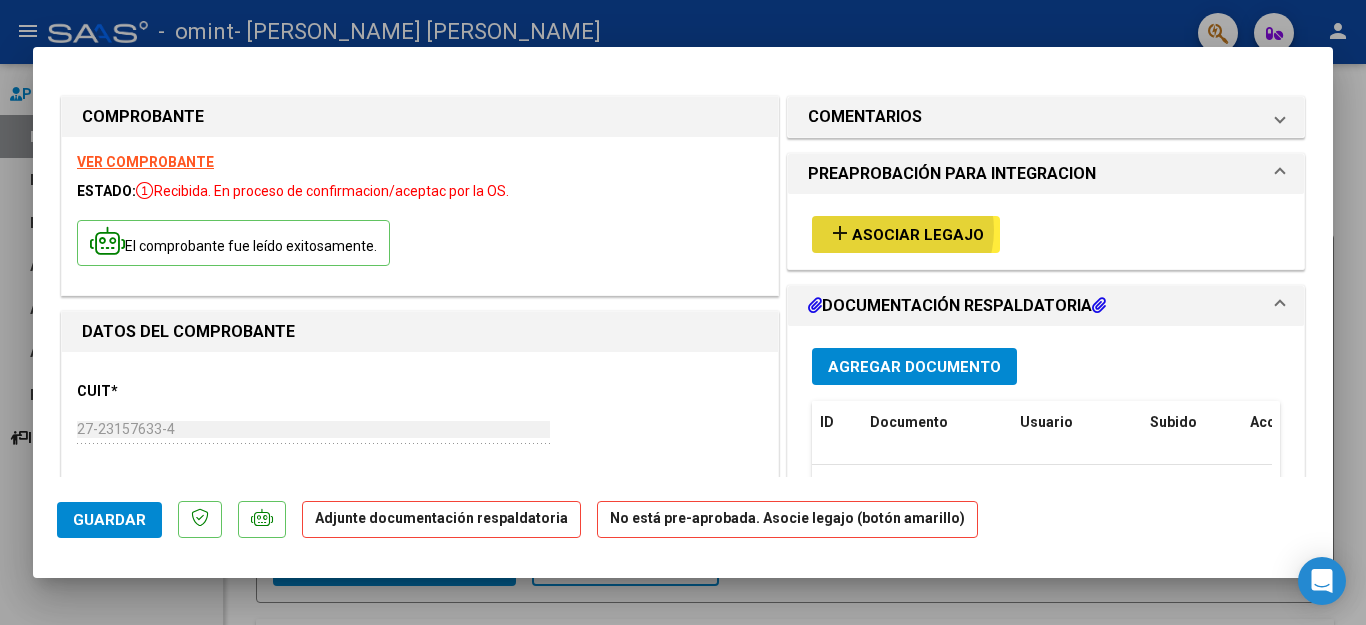 click on "Asociar Legajo" at bounding box center [918, 235] 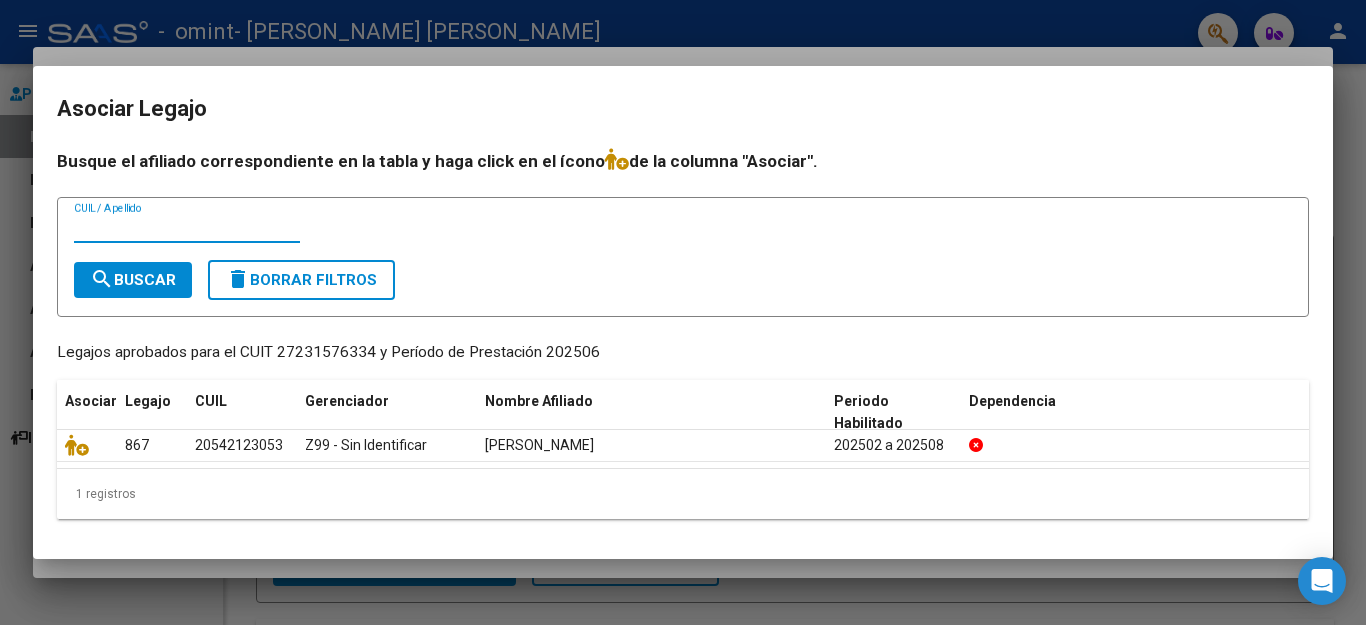 click on "CUIL / Apellido" at bounding box center [187, 228] 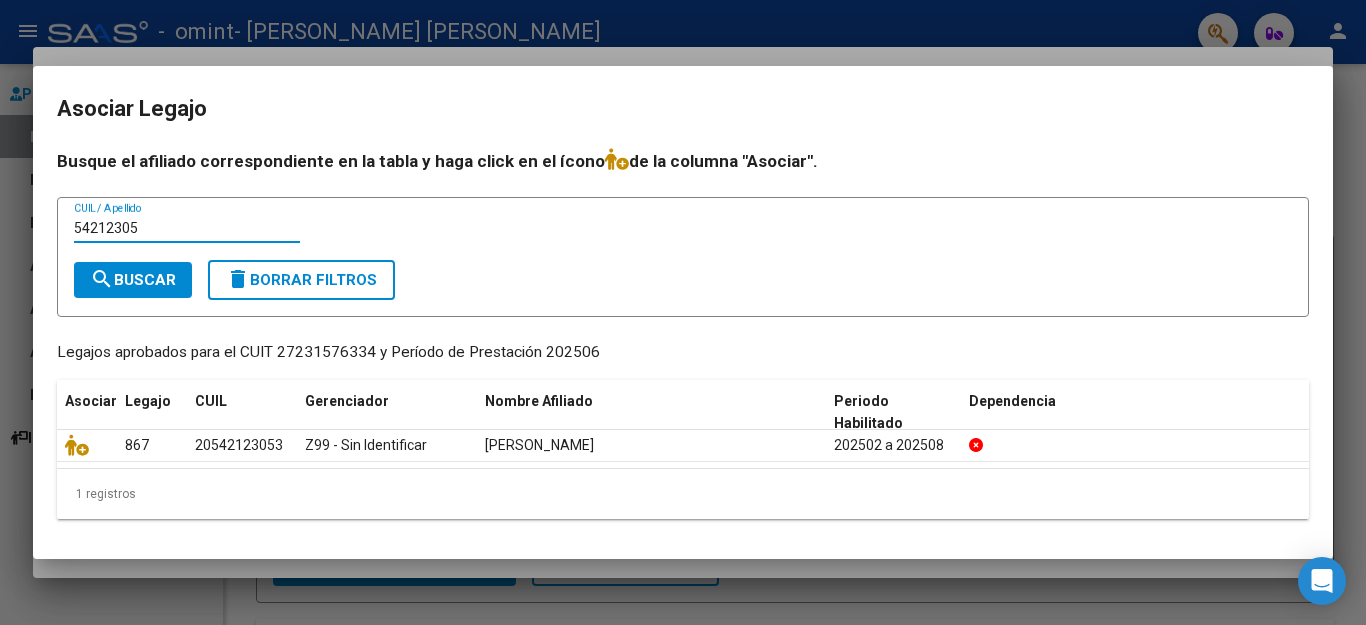 type on "54212305" 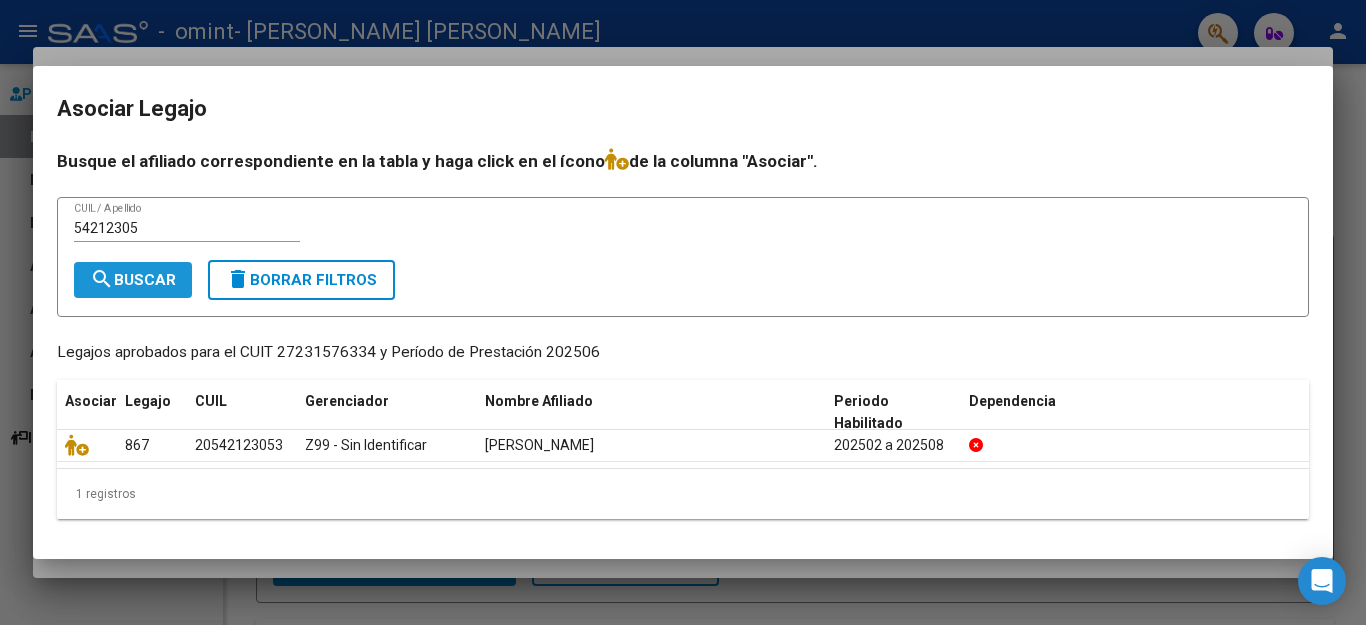 click on "search  Buscar" at bounding box center [133, 280] 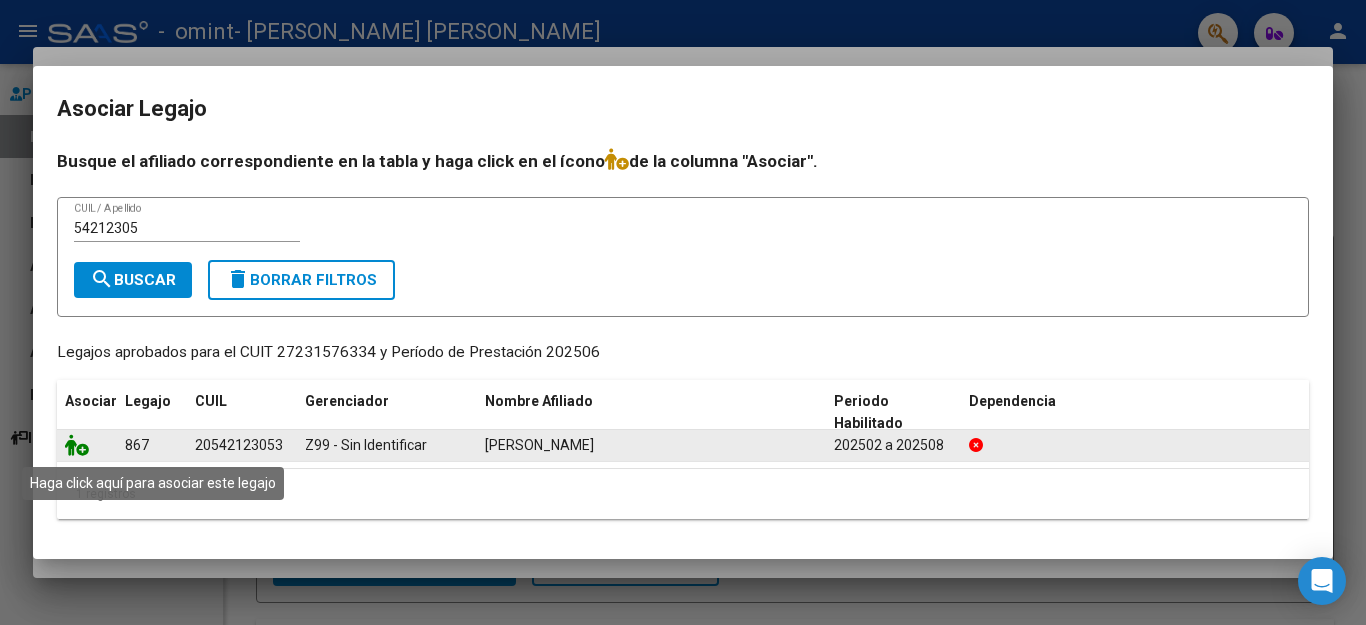 click 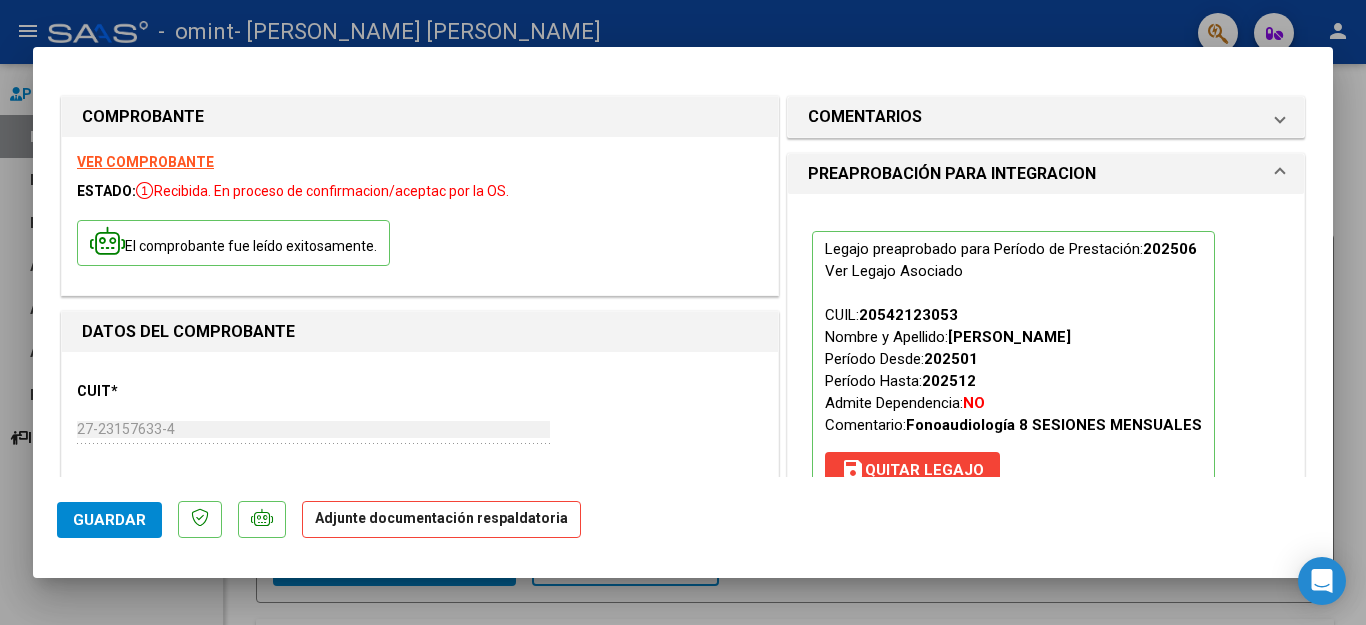 click on "COMPROBANTE VER COMPROBANTE       ESTADO:   Recibida. En proceso de confirmacion/aceptac por la OS.     El comprobante fue leído exitosamente.  DATOS DEL COMPROBANTE CUIT  *   27-23157633-4 Ingresar CUIT  ANALISIS PRESTADOR  [PERSON_NAME] [PERSON_NAME]  Area destinado * Integración Seleccionar Area Período de Prestación (Ej: 202305 para [DATE]    202506 Ingrese el Período de Prestación como indica el ejemplo   Una vez que se asoció a un legajo aprobado no se puede cambiar el período de prestación.   Comprobante Tipo * Factura A Seleccionar Tipo Punto de Venta  *   2 Ingresar el Nro.  Número  *   384 Ingresar el Nro.  Monto  *   $ 98.964,88 Ingresar el monto  [GEOGRAPHIC_DATA].  *   [DATE] Ingresar la fecha  CAE / CAEA (no ingrese CAI)    75264837488715 Ingresar el CAE o CAEA (no ingrese CAI)  Fecha de Vencimiento    [DATE] Ingresar la fecha  Ref. Externa    Ingresar la ref.  N° Liquidación    Ingresar el N° Liquidación  COMENTARIOS Comentarios del Prestador / Gerenciador:   NO" at bounding box center (683, 274) 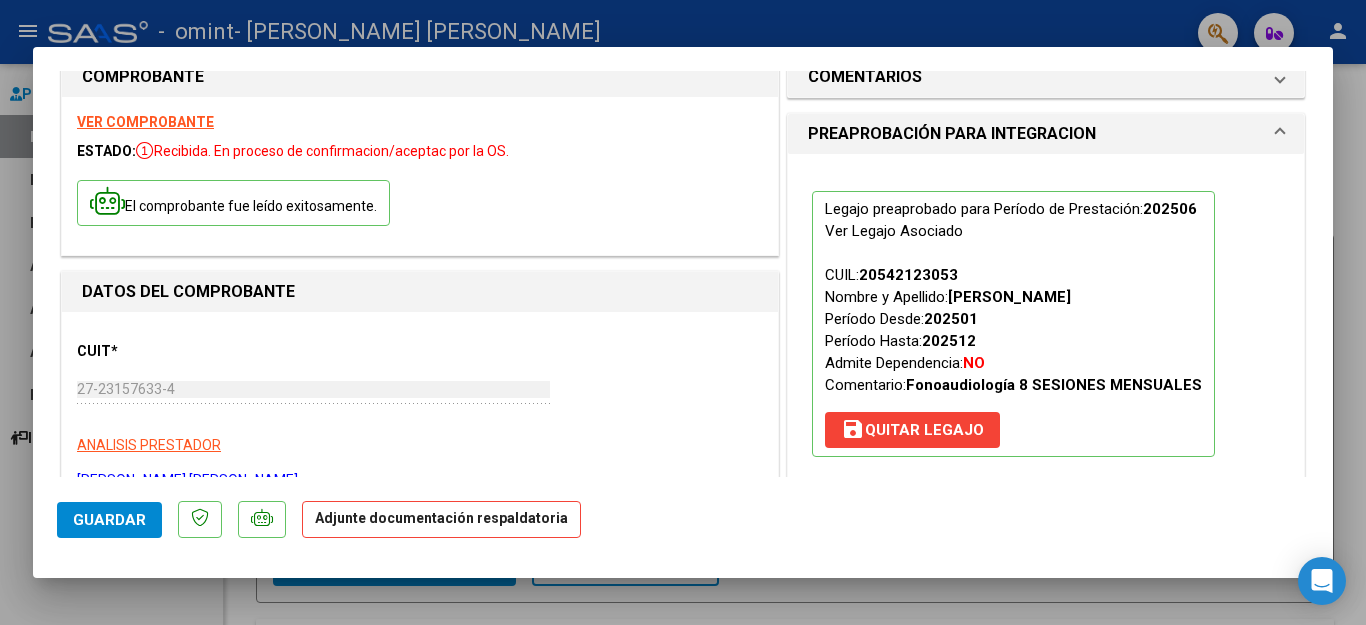 scroll, scrollTop: 80, scrollLeft: 0, axis: vertical 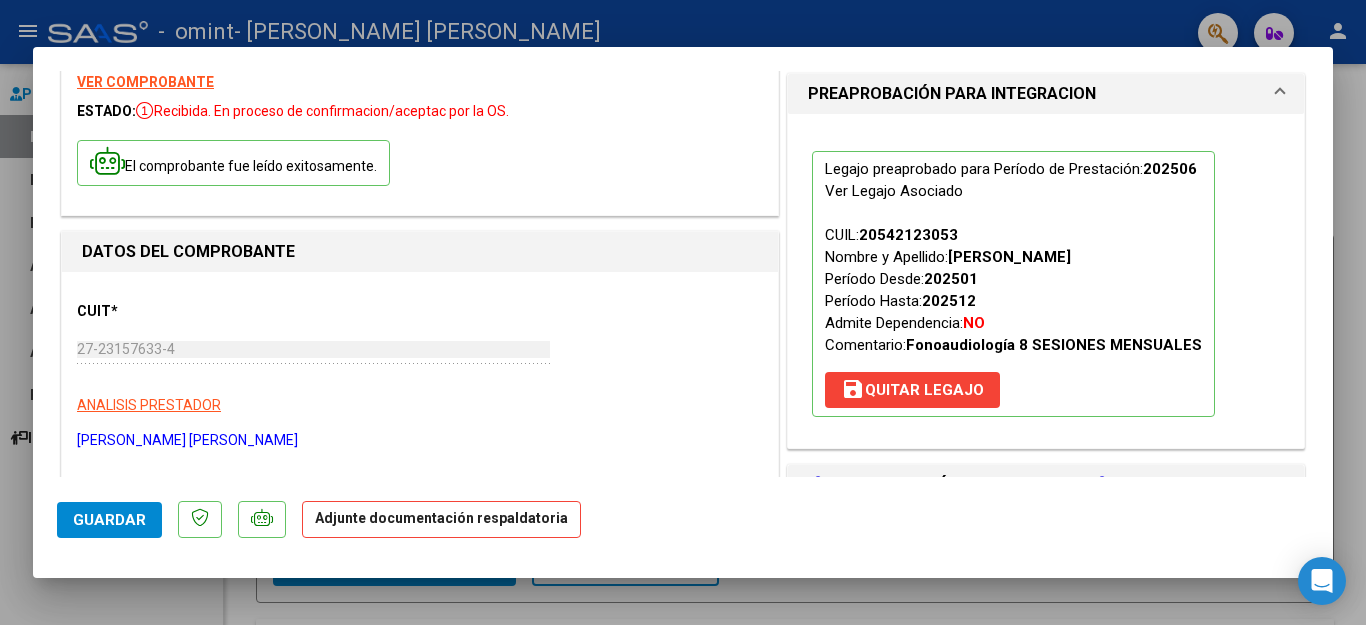 click on "Adjunte documentación respaldatoria" 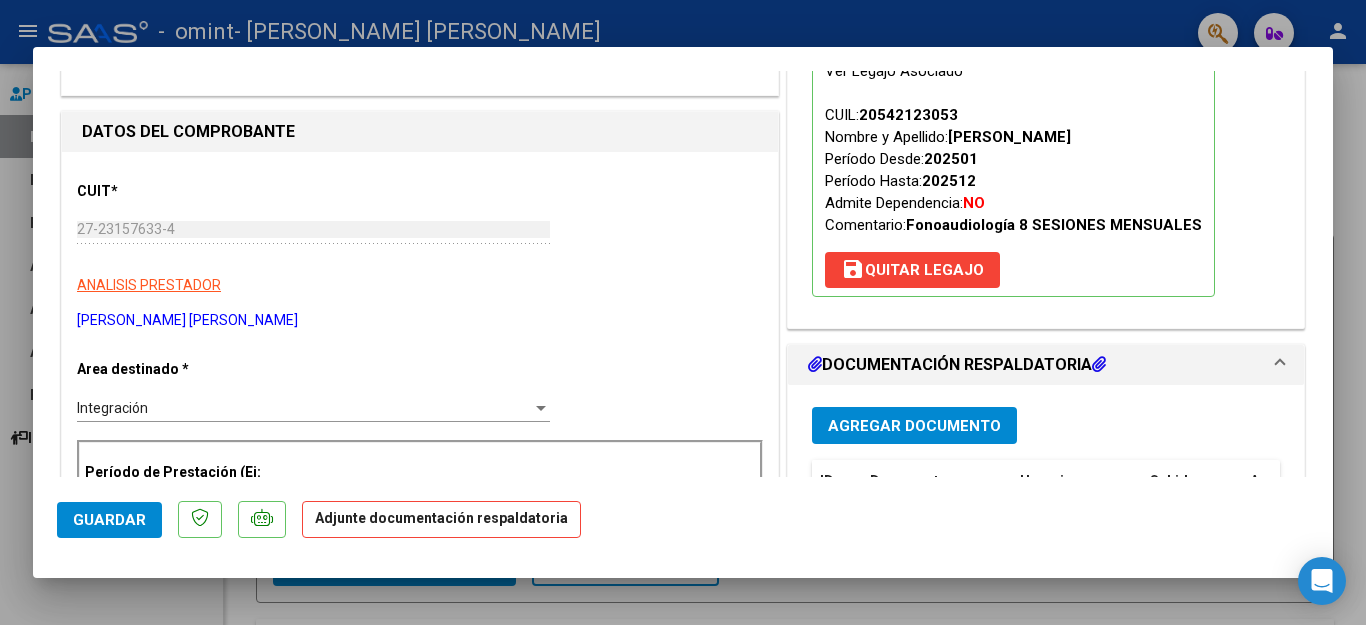 scroll, scrollTop: 280, scrollLeft: 0, axis: vertical 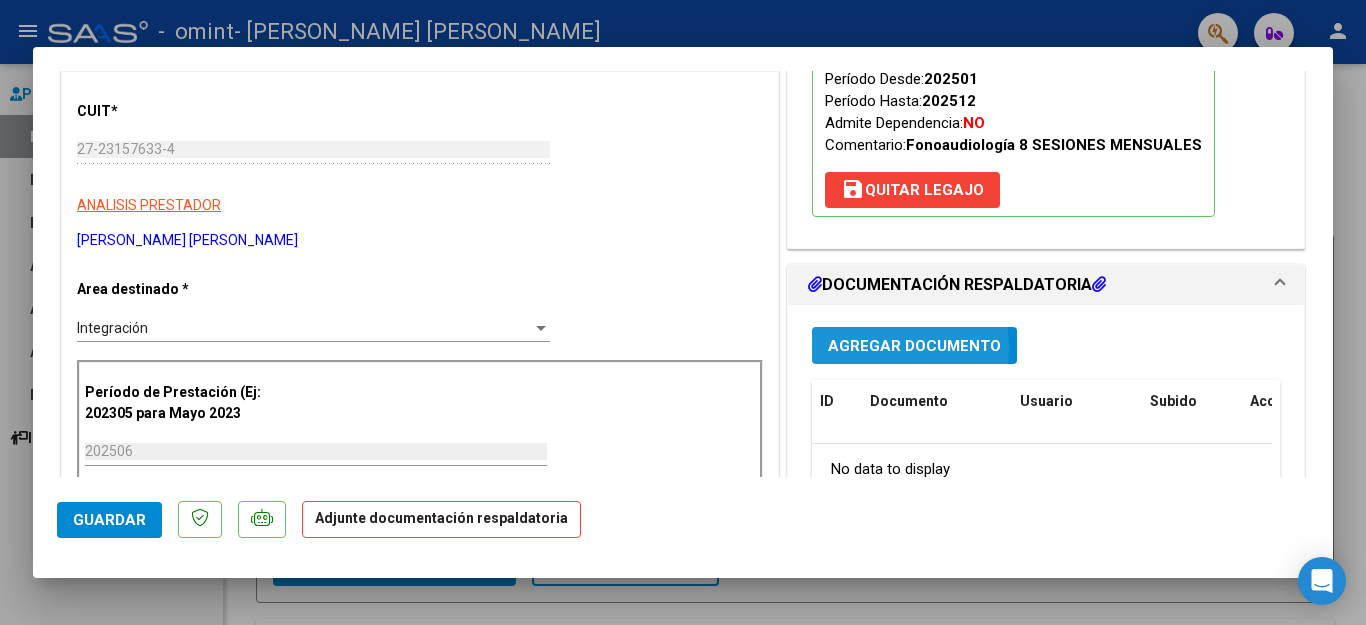 click on "Agregar Documento" at bounding box center [914, 346] 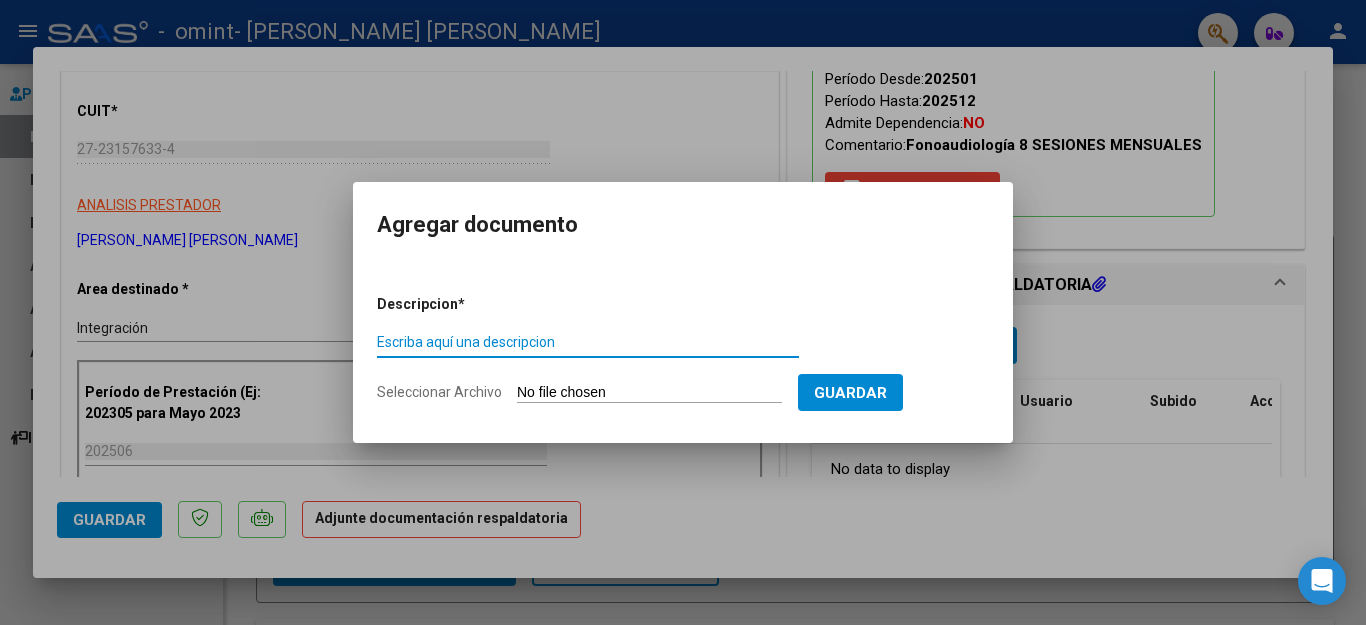 click on "Escriba aquí una descripcion" at bounding box center (588, 342) 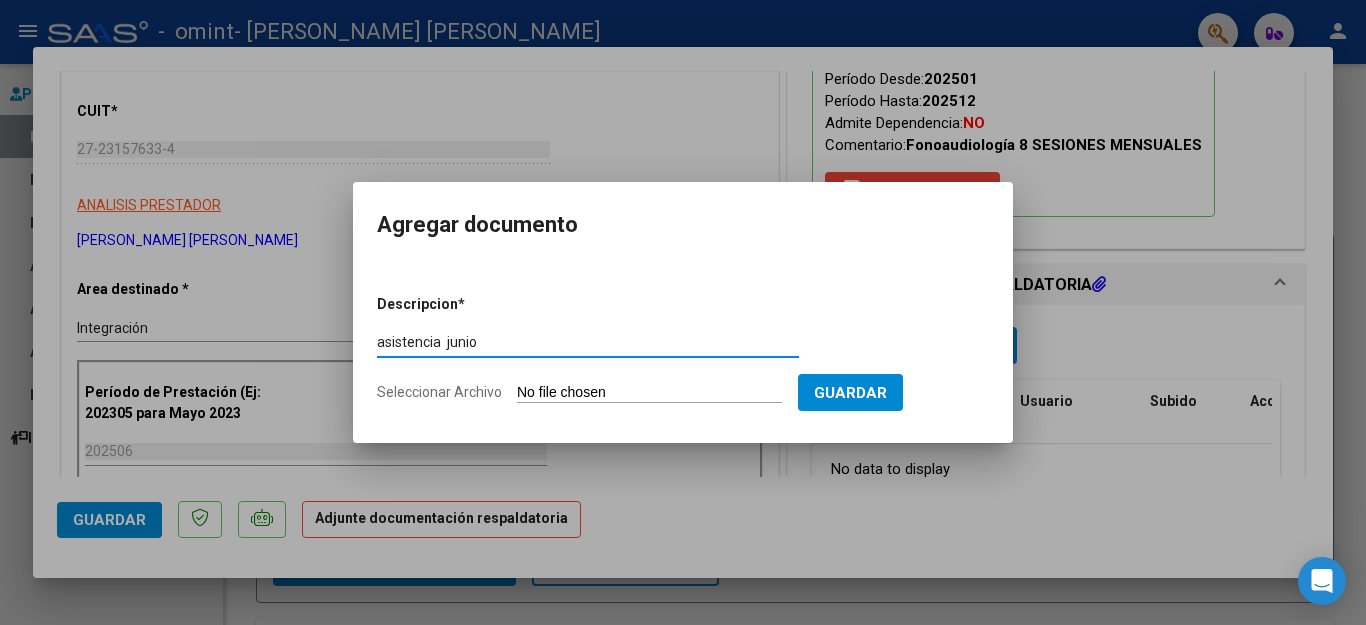 type on "asistencia  junio" 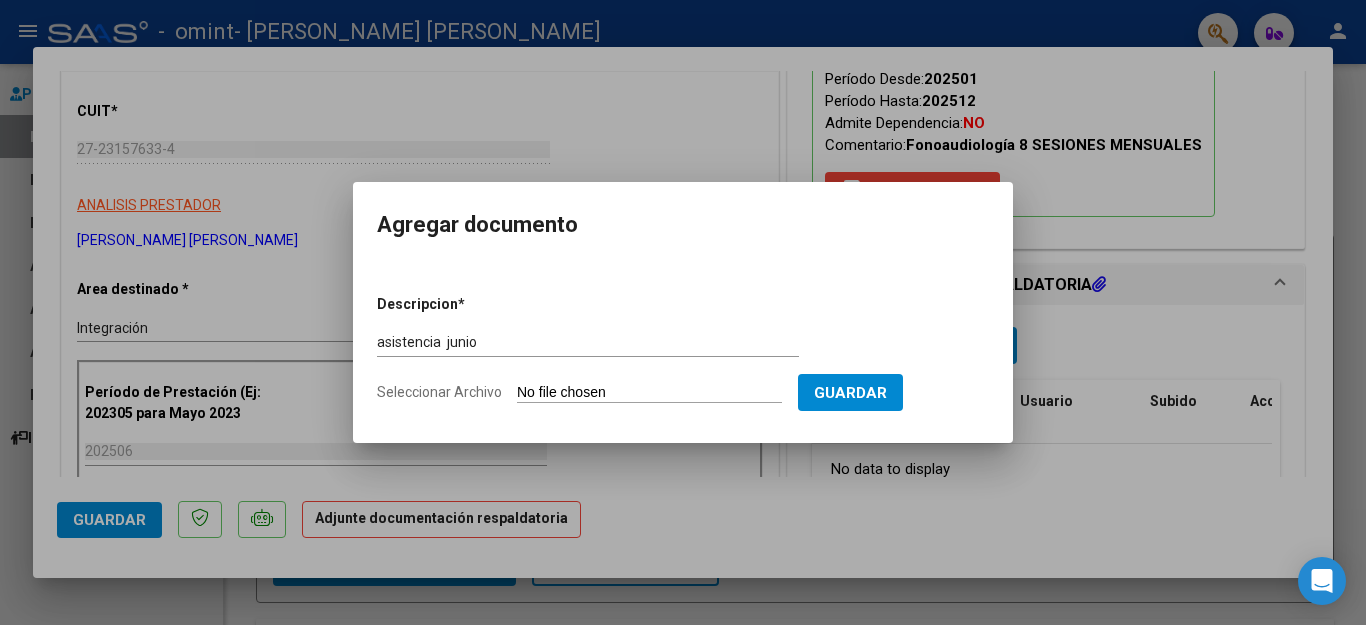 type on "C:\fakepath\asis [PERSON_NAME].pdf" 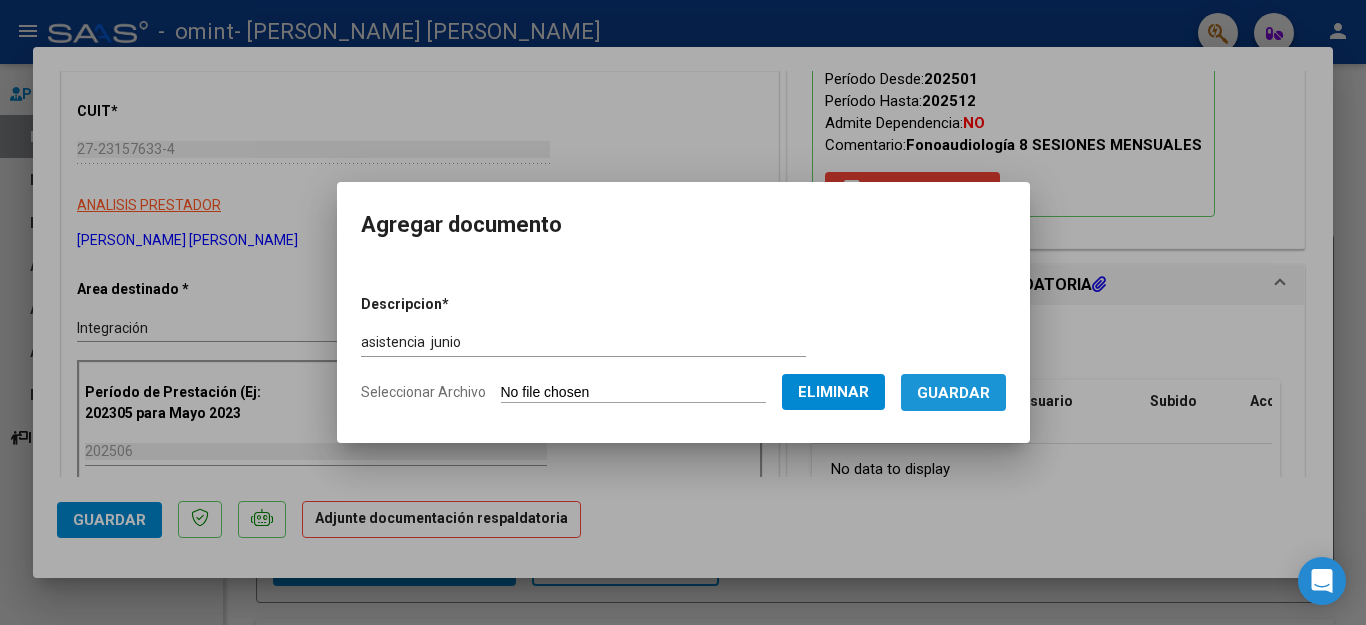 click on "Guardar" at bounding box center (953, 393) 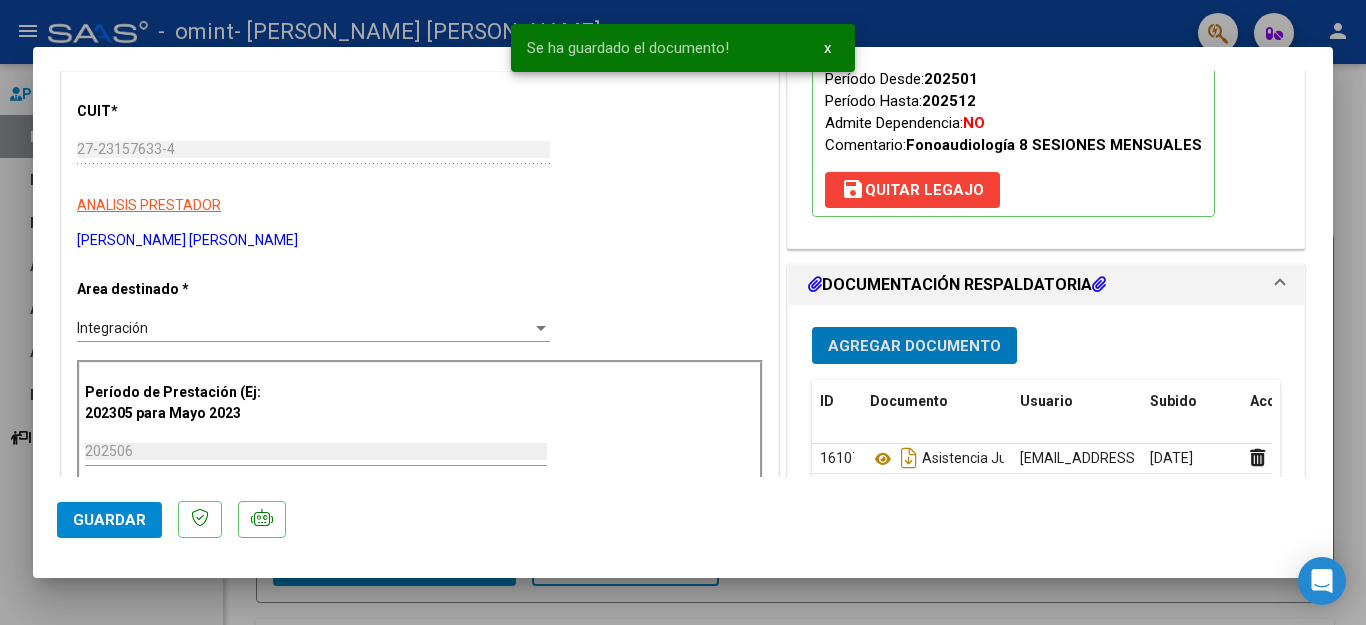 click on "Agregar Documento" at bounding box center (914, 346) 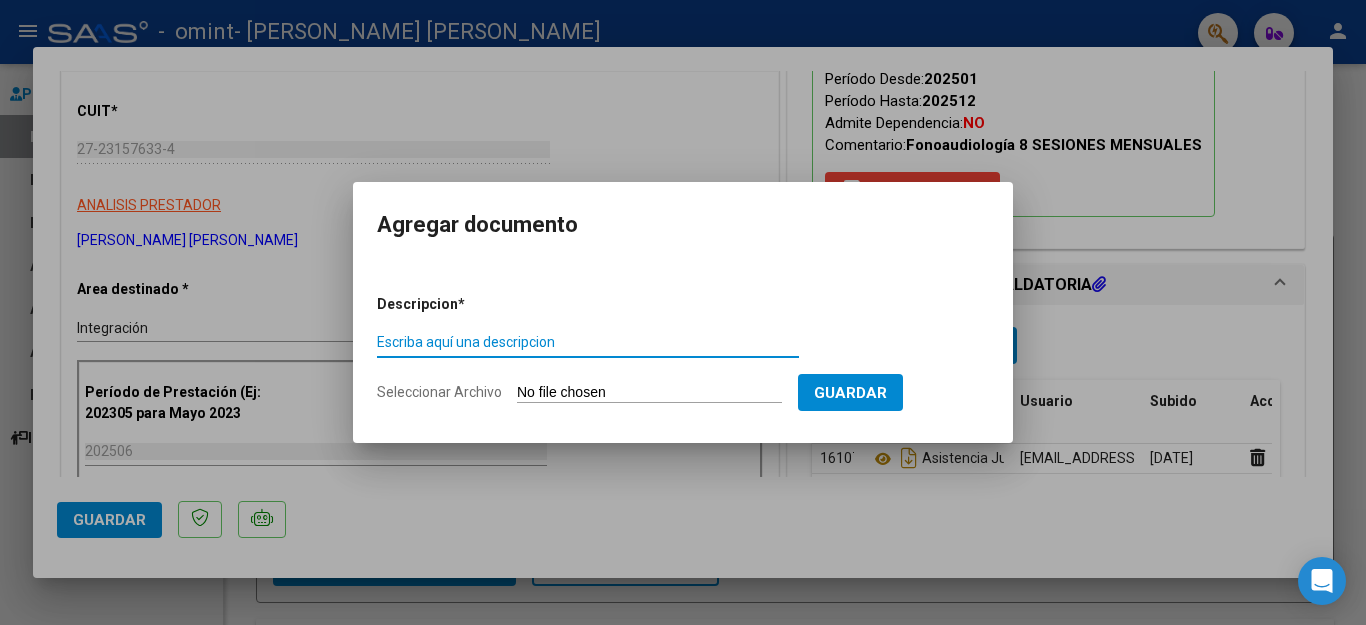 click on "Escriba aquí una descripcion" at bounding box center [588, 342] 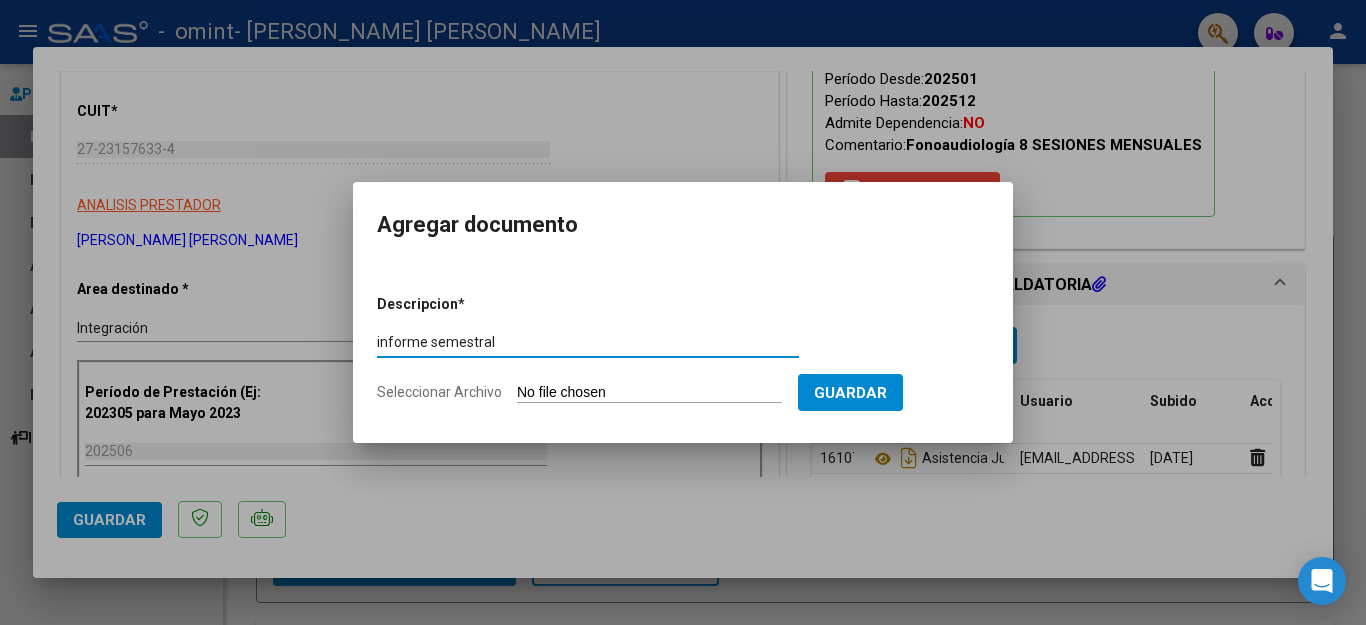 type on "informe semestral" 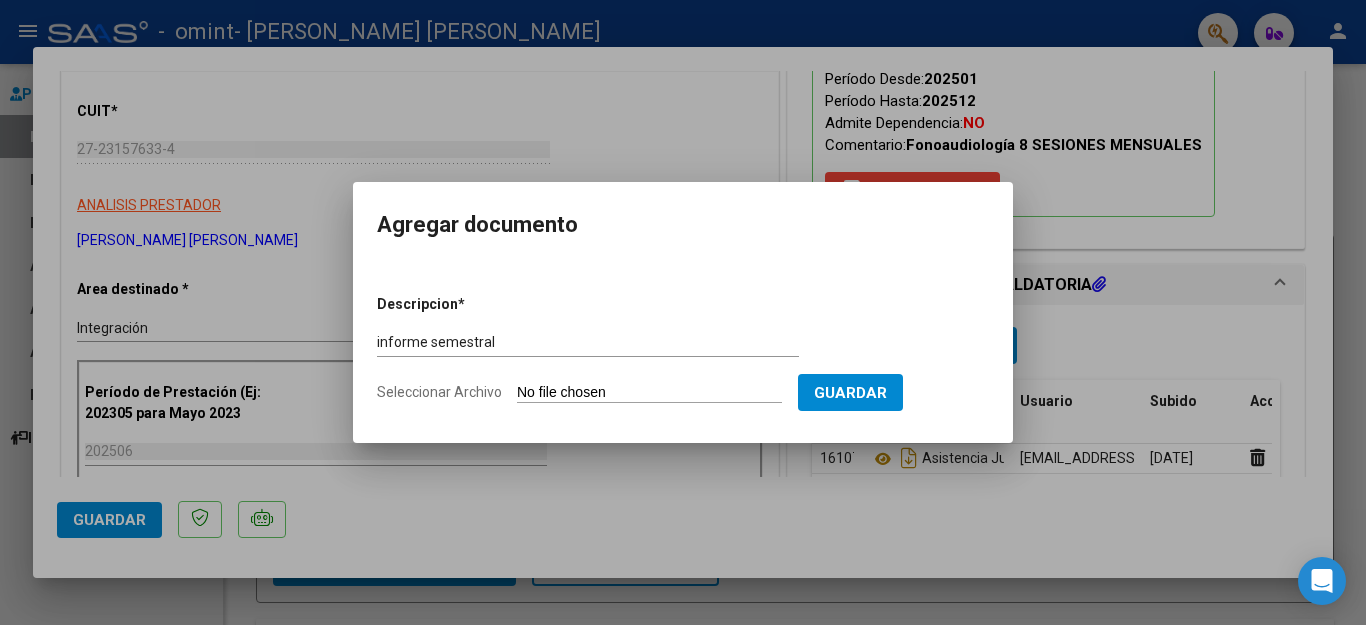 click on "Descripcion  *   informe semestral Escriba aquí una descripcion  Seleccionar Archivo Guardar" at bounding box center [683, 349] 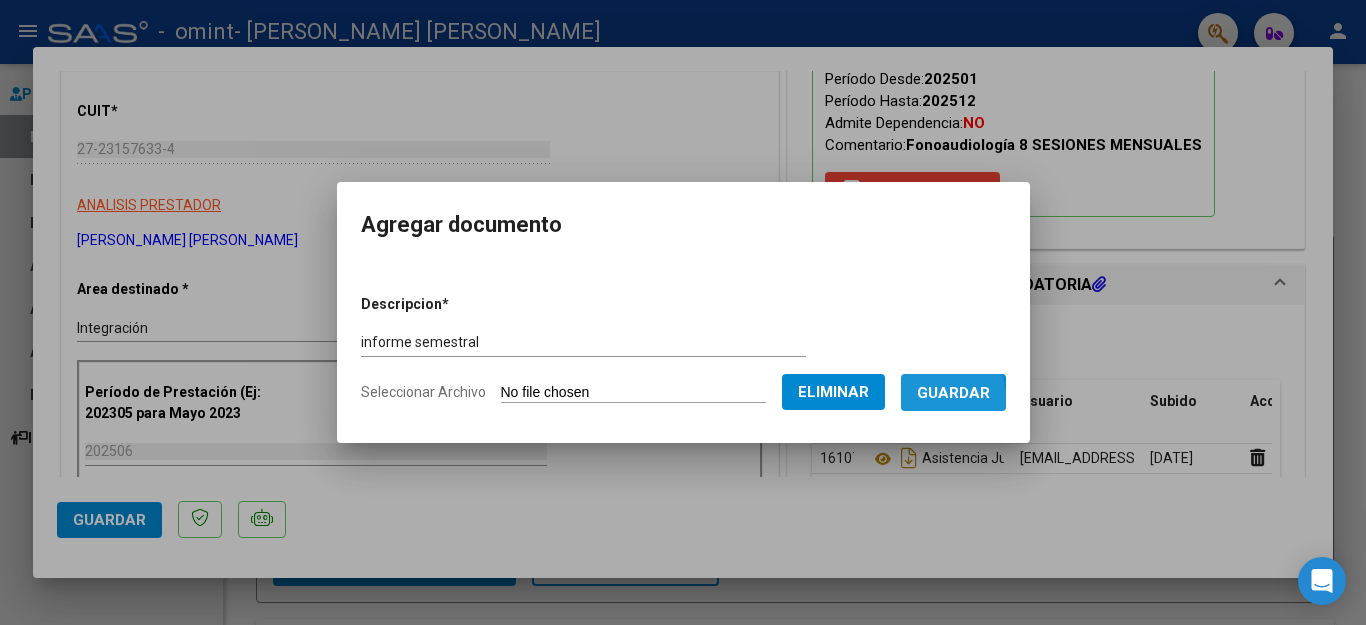 click on "Guardar" at bounding box center [953, 393] 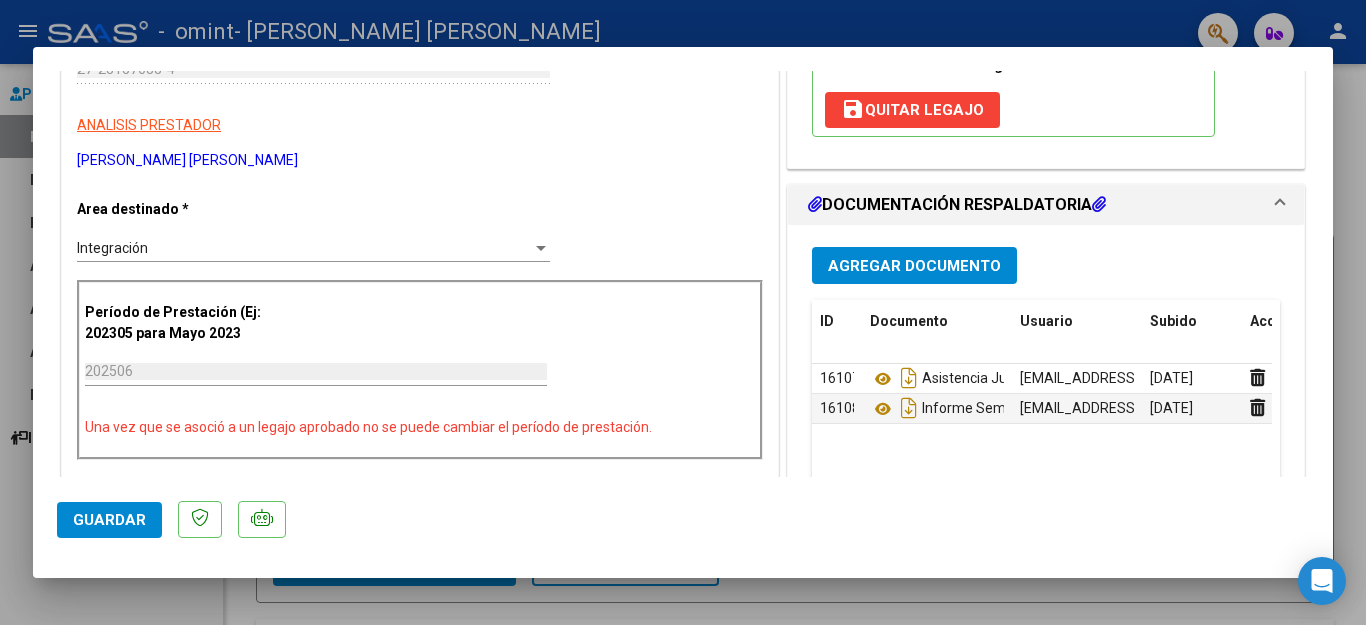 scroll, scrollTop: 400, scrollLeft: 0, axis: vertical 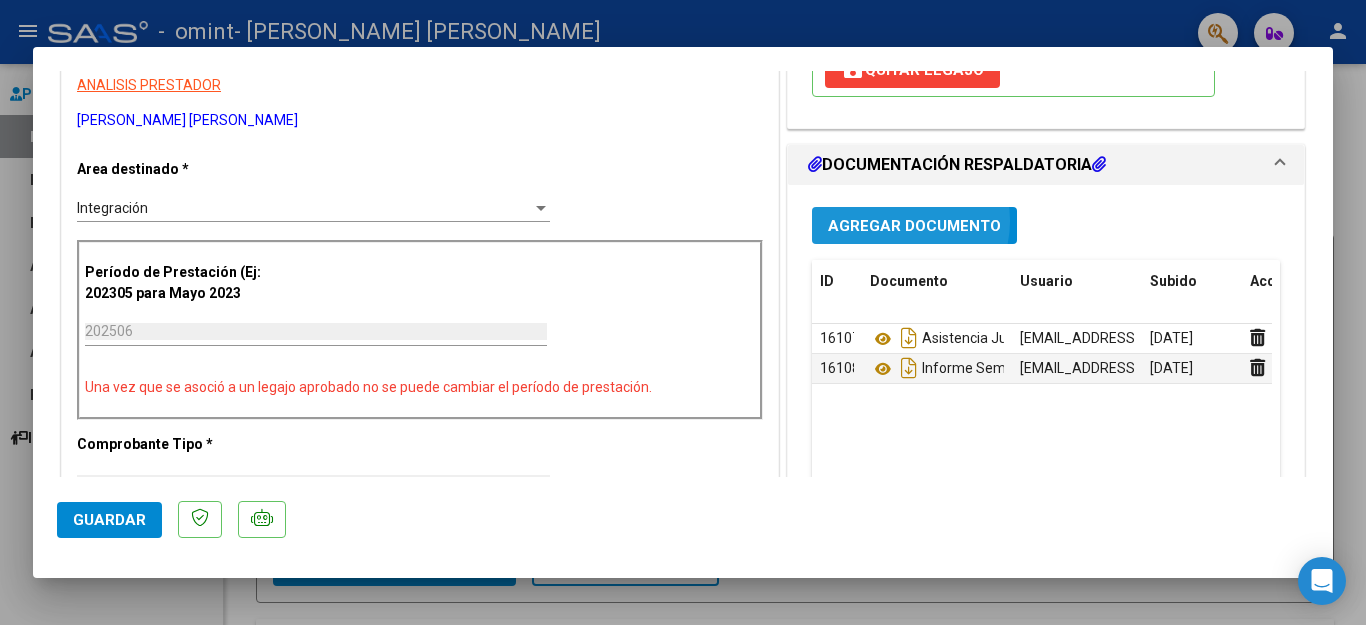 click on "Agregar Documento" at bounding box center (914, 226) 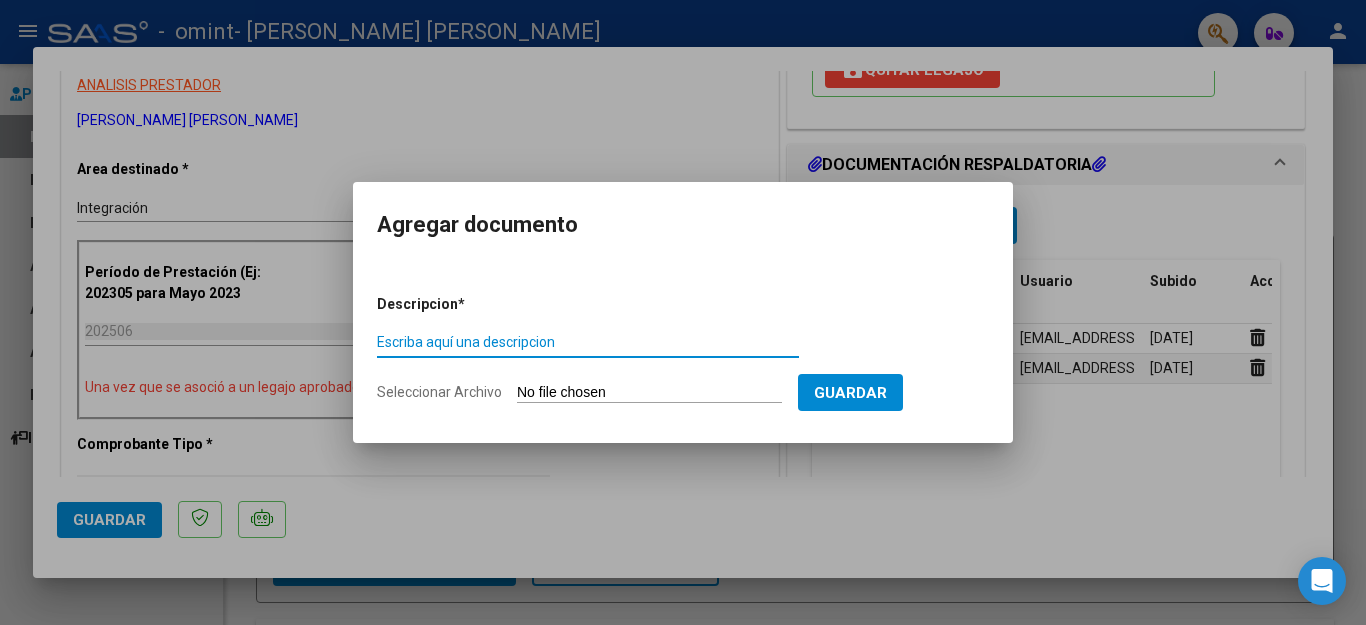 click on "Escriba aquí una descripcion" at bounding box center [588, 342] 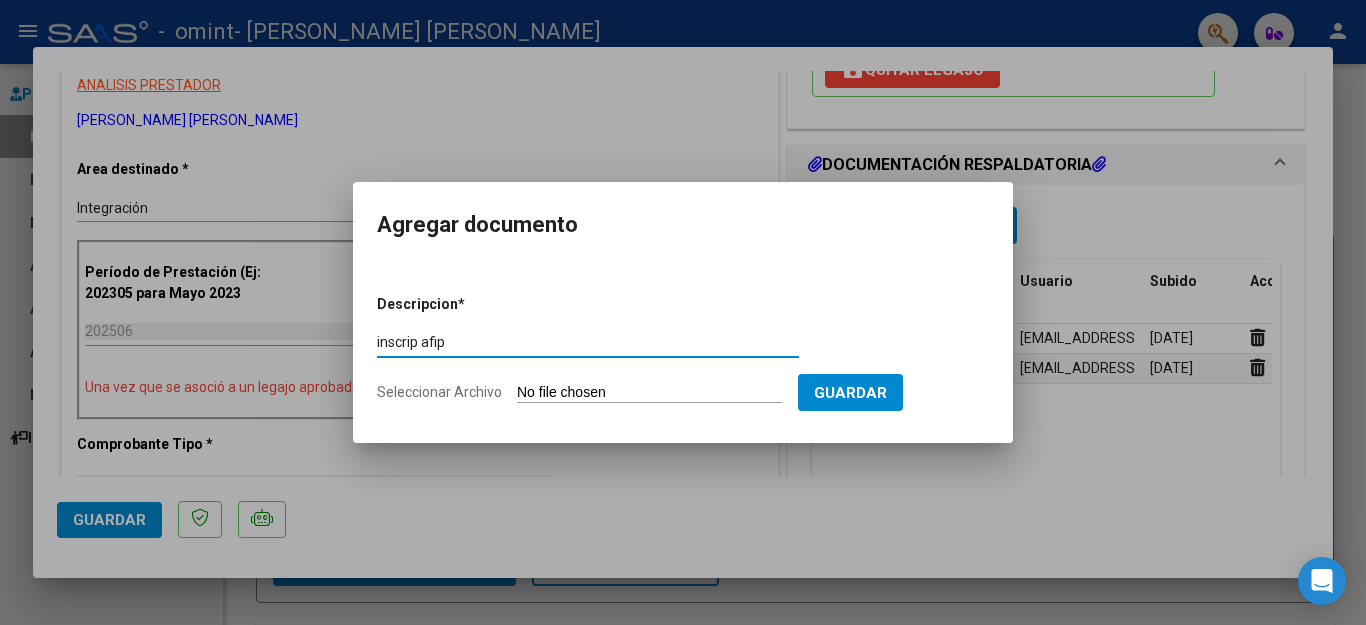 type on "inscrip afip" 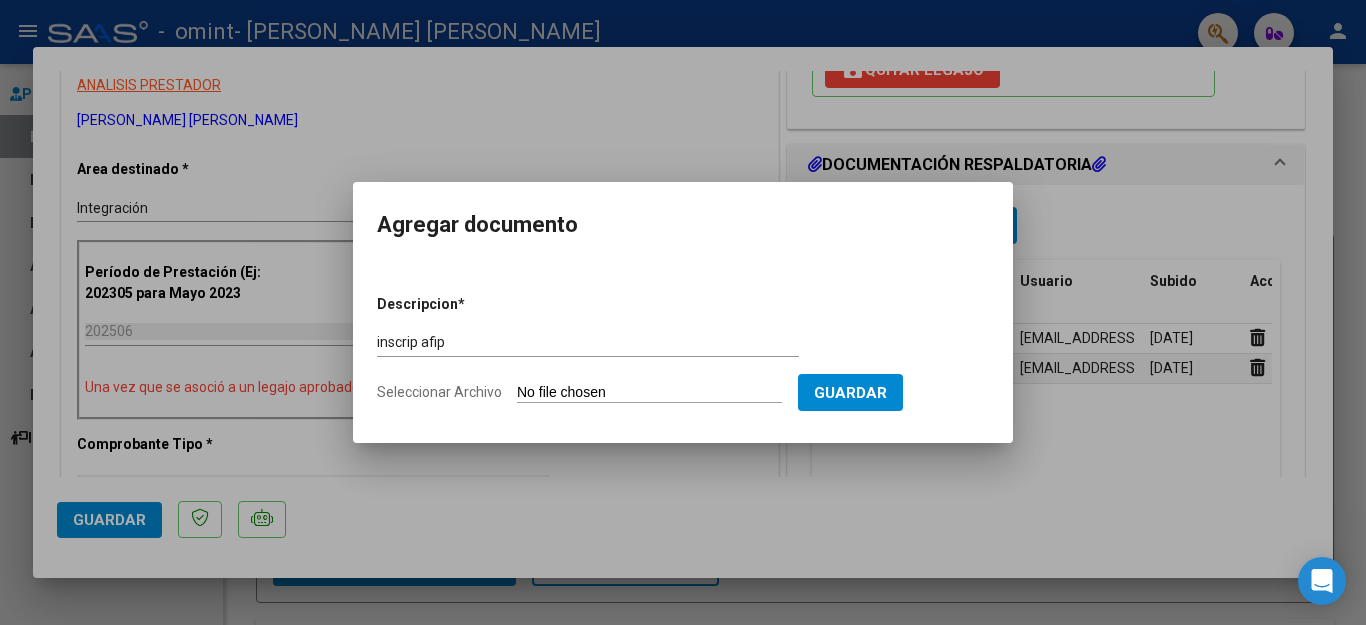 click on "Seleccionar Archivo" at bounding box center (649, 393) 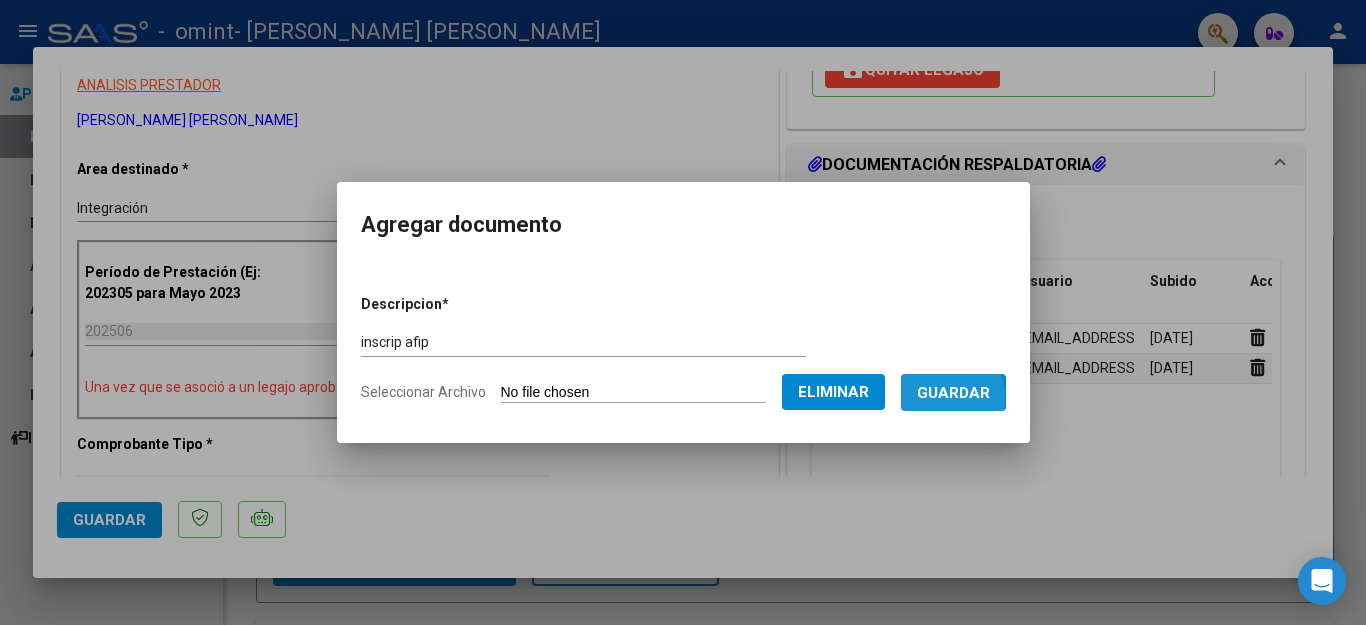 click on "Guardar" at bounding box center (953, 393) 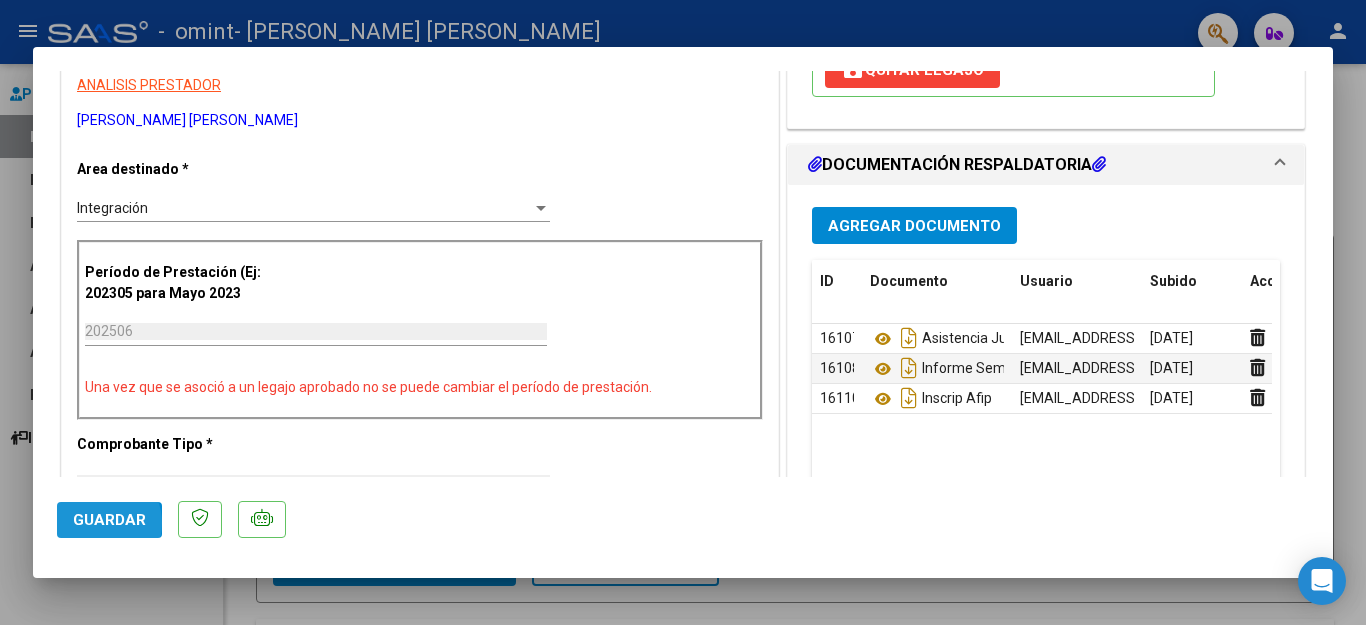 click on "Guardar" 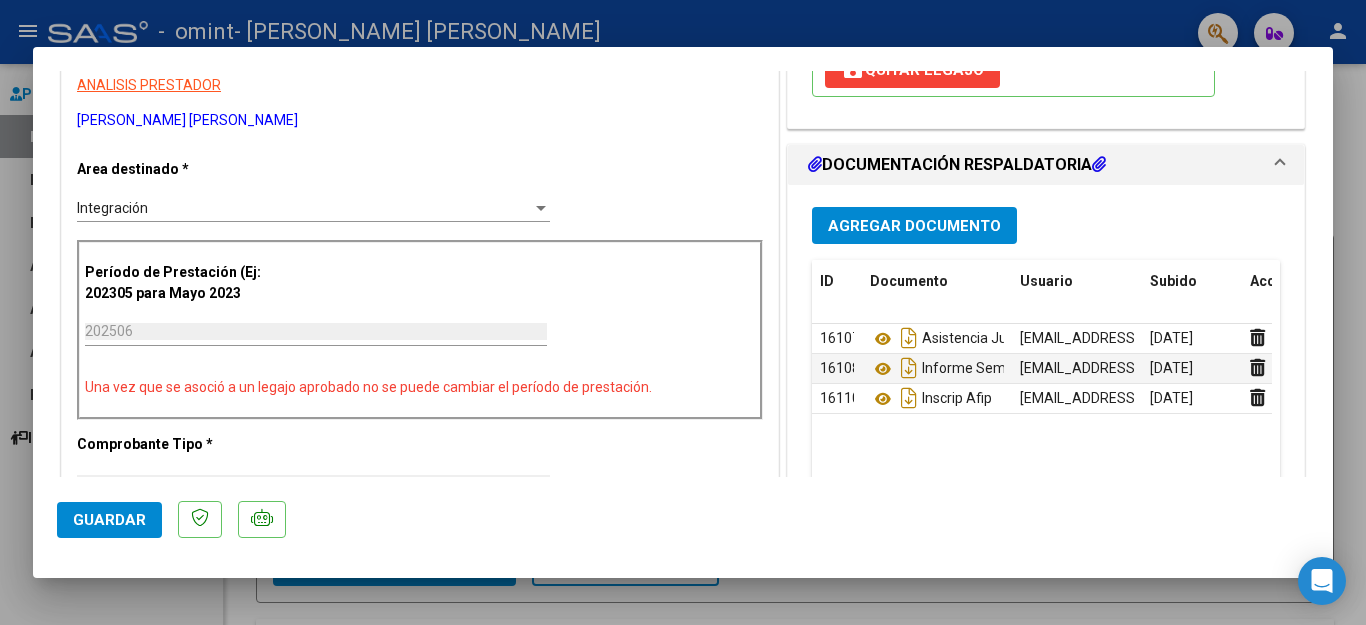 click at bounding box center (683, 312) 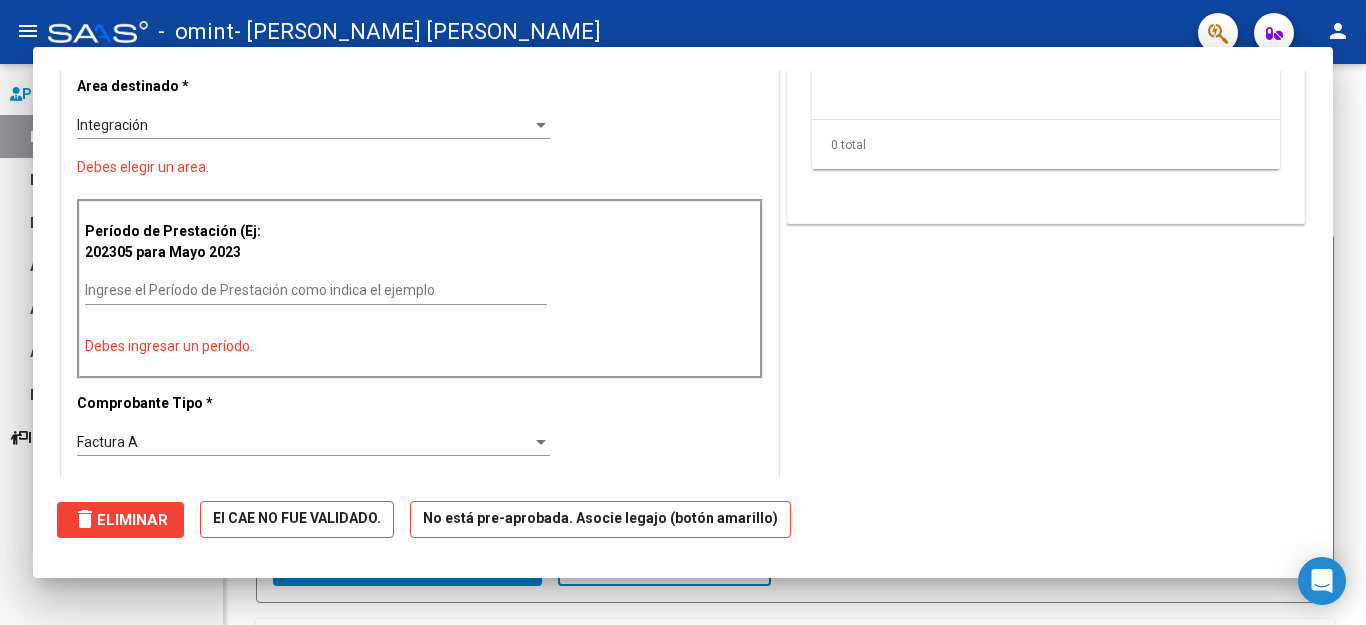scroll, scrollTop: 317, scrollLeft: 0, axis: vertical 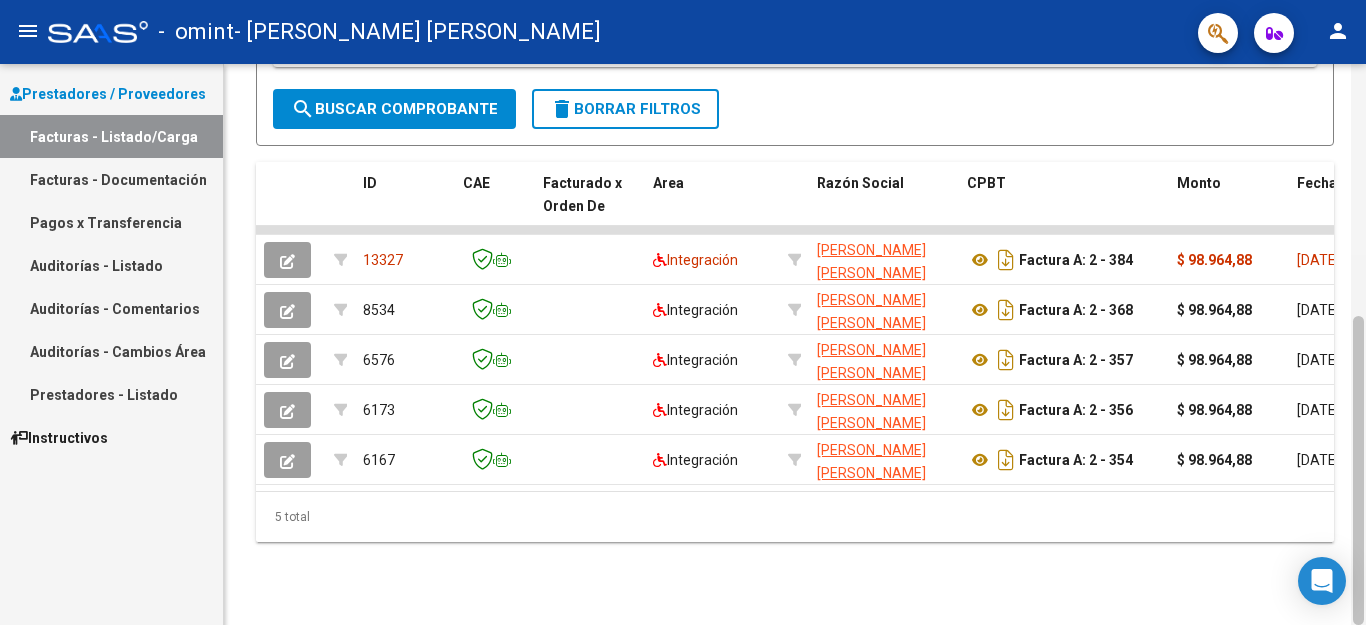click 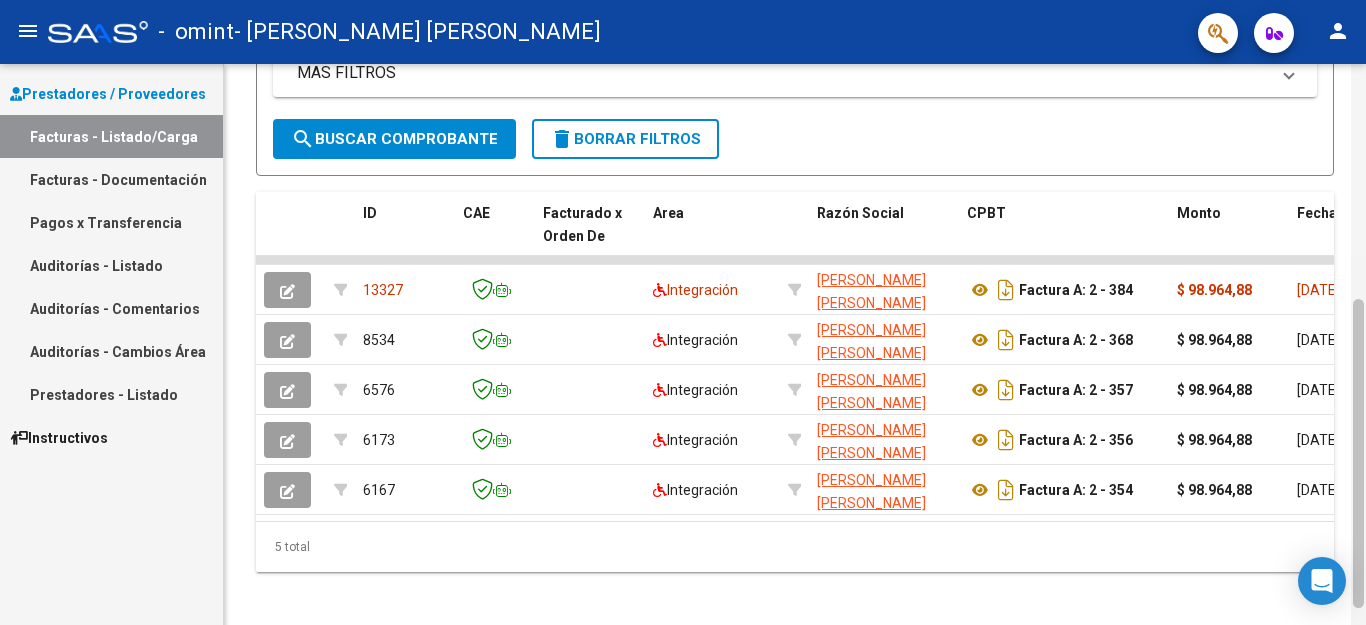 scroll, scrollTop: 397, scrollLeft: 0, axis: vertical 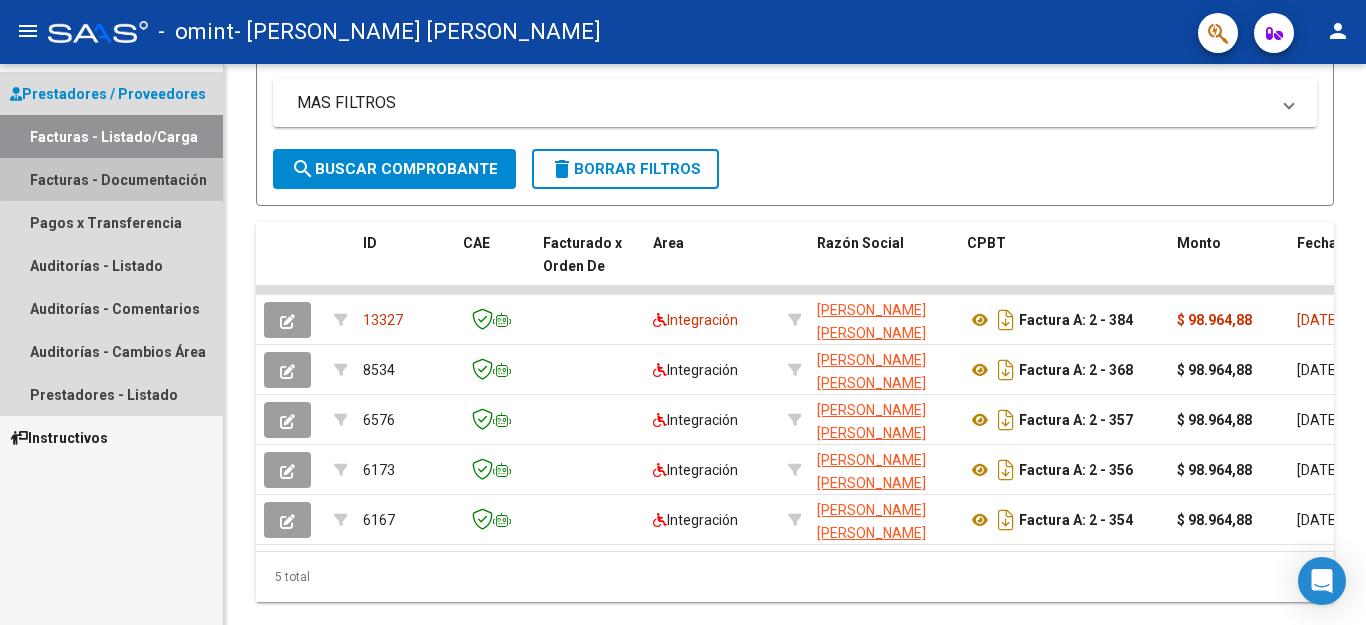 click on "Facturas - Documentación" at bounding box center (111, 179) 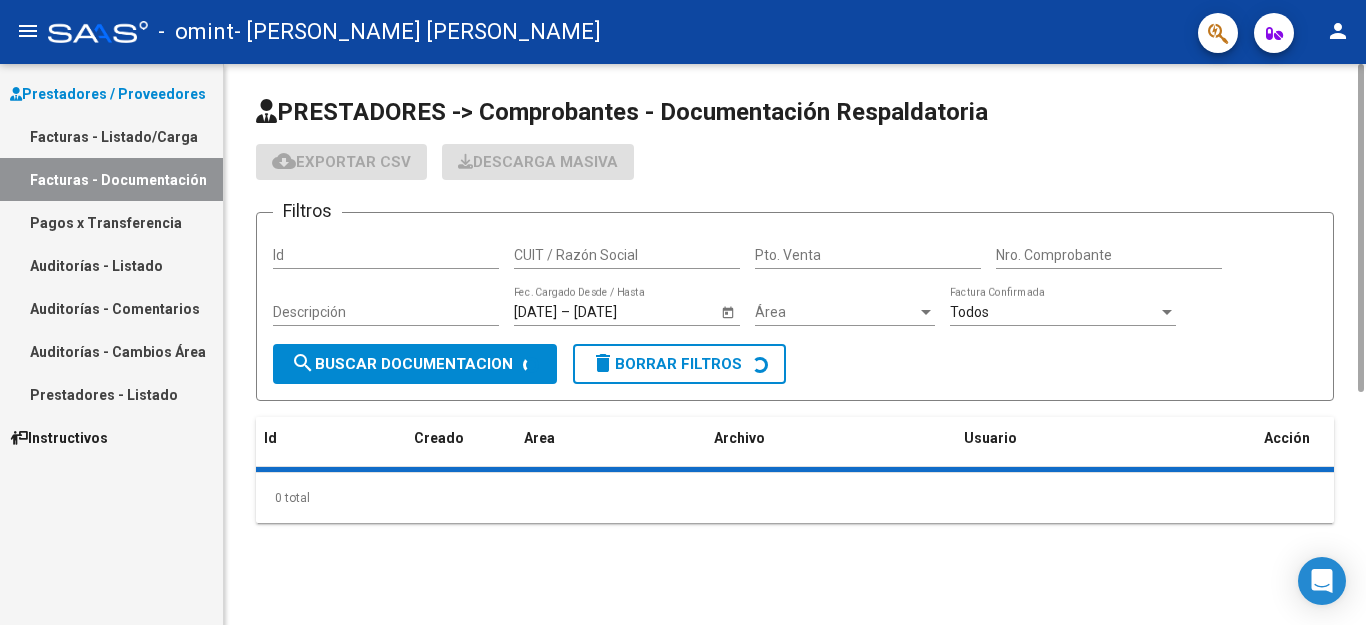 scroll, scrollTop: 0, scrollLeft: 0, axis: both 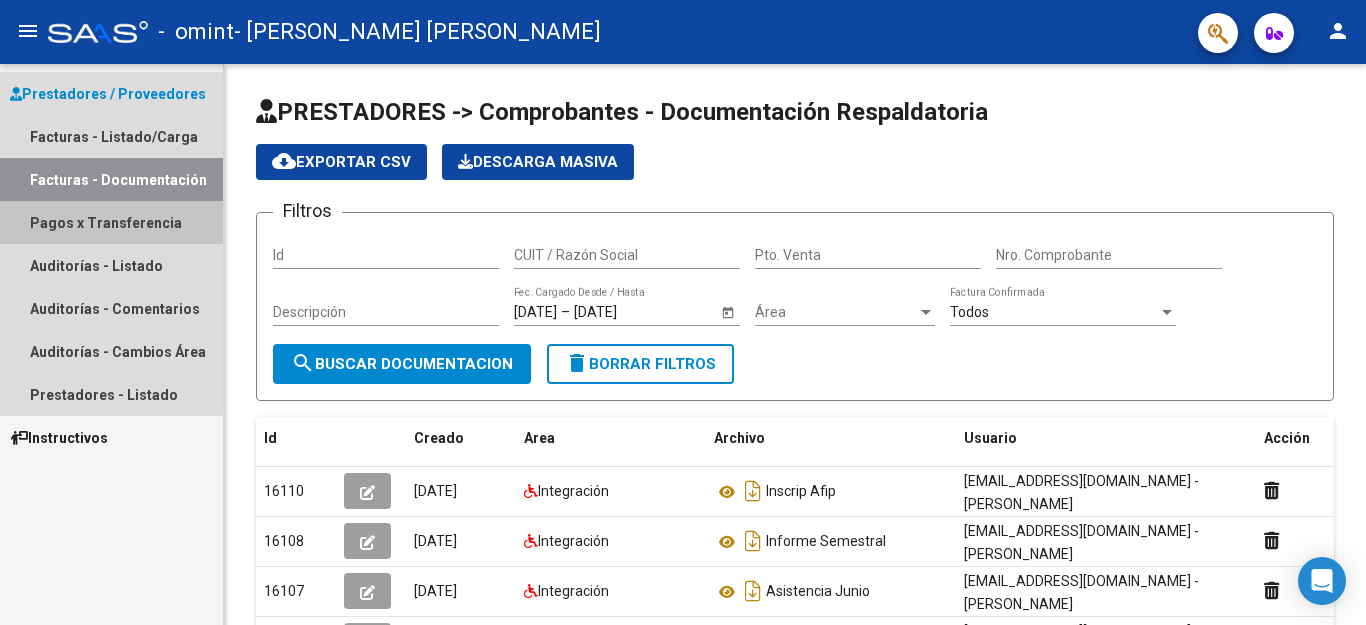 click on "Pagos x Transferencia" at bounding box center (111, 222) 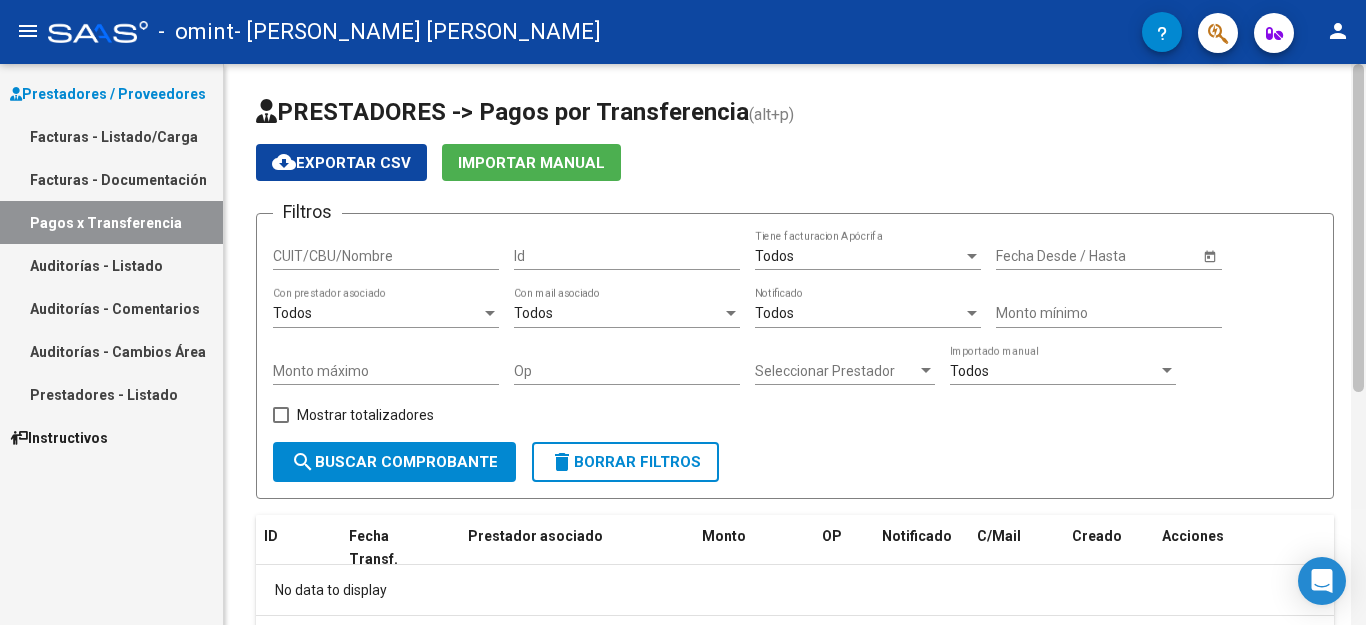 scroll, scrollTop: 107, scrollLeft: 0, axis: vertical 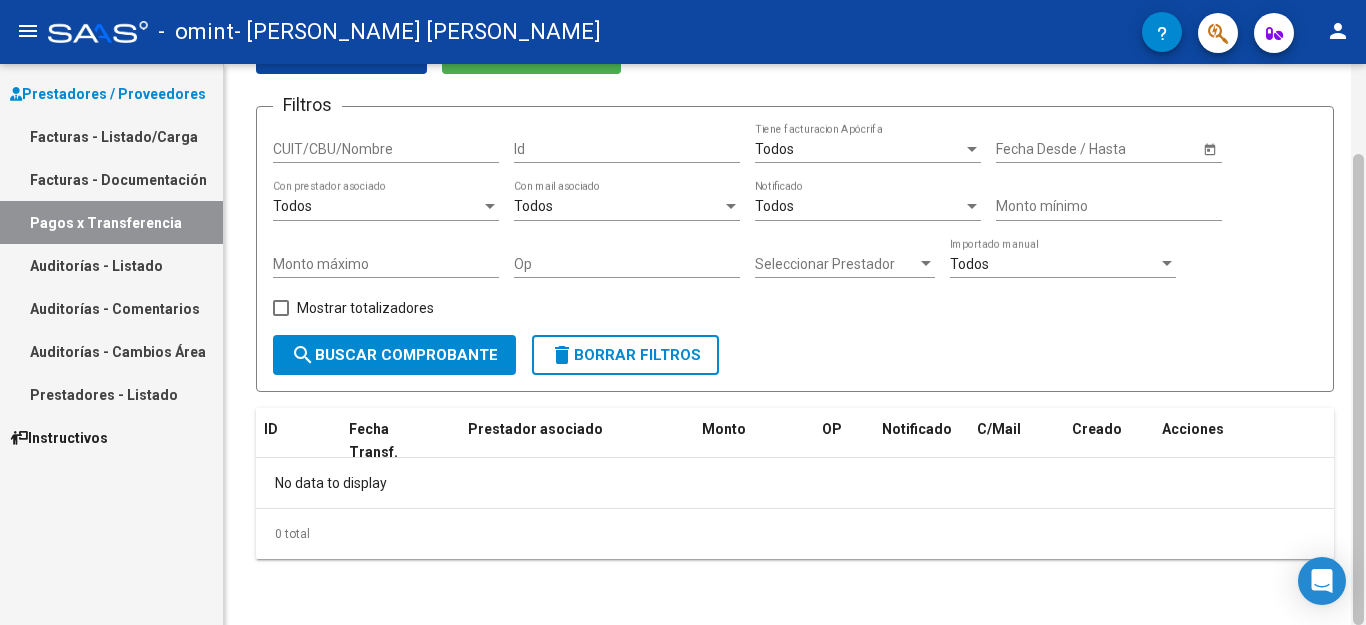 drag, startPoint x: 1352, startPoint y: 358, endPoint x: 1360, endPoint y: 422, distance: 64.49806 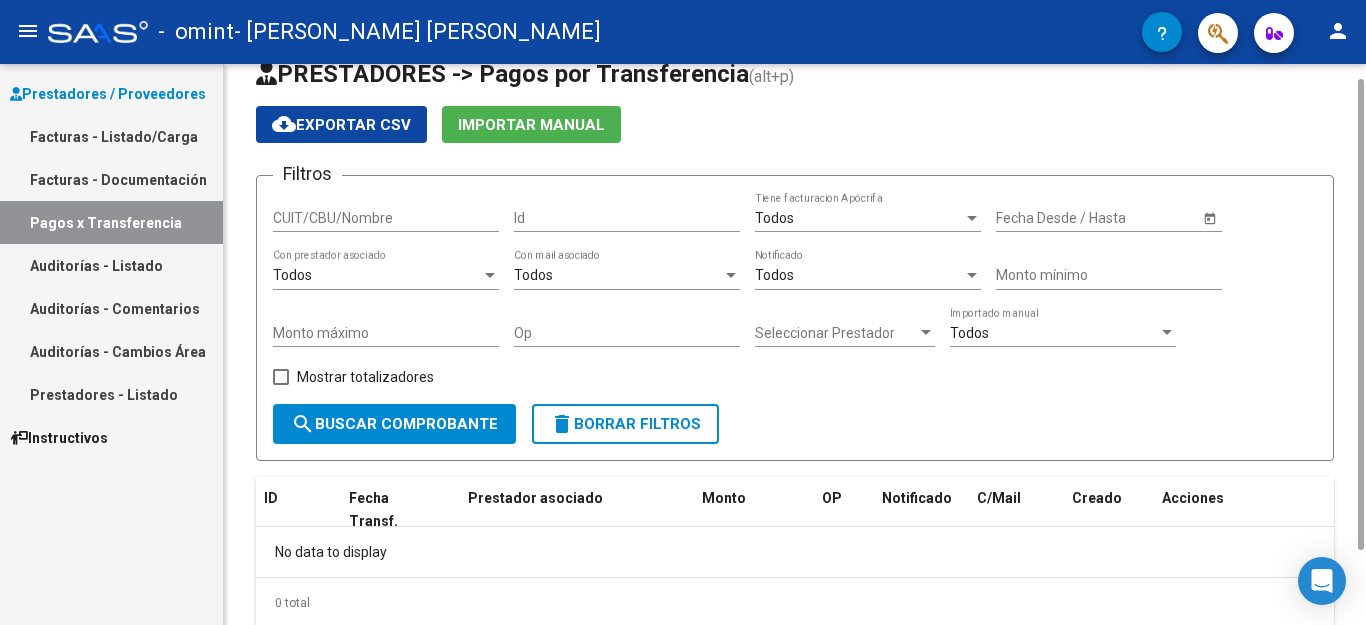 scroll, scrollTop: 0, scrollLeft: 0, axis: both 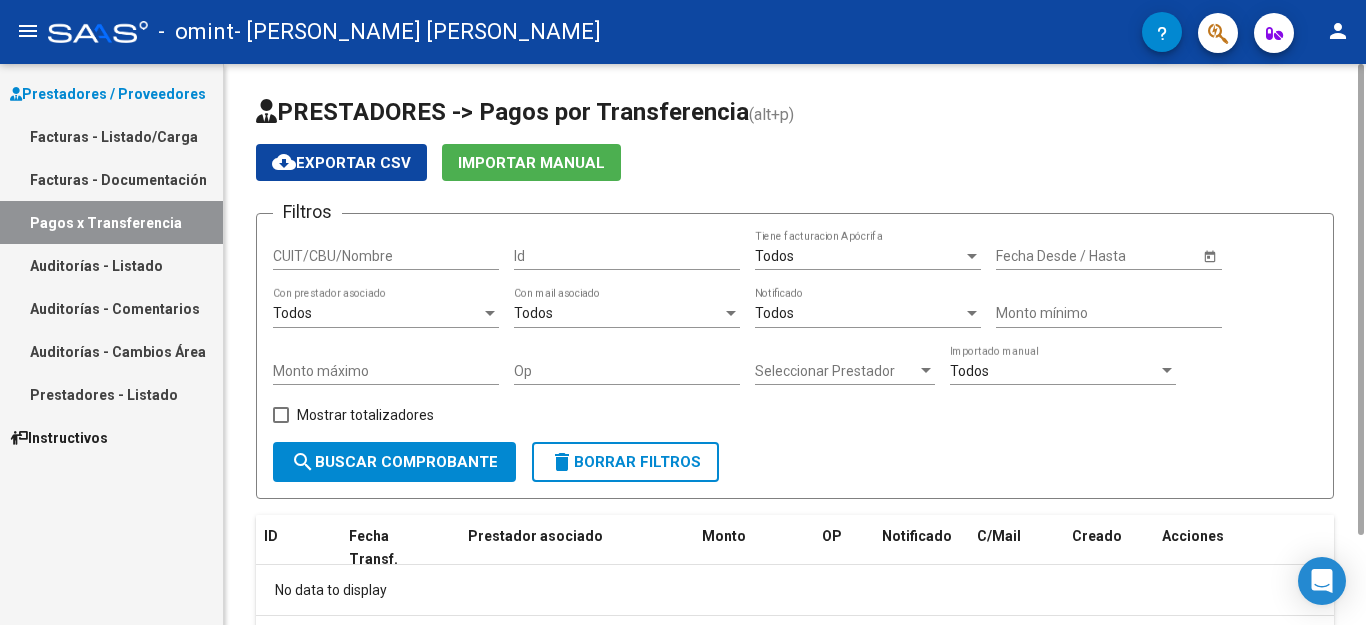 drag, startPoint x: 1362, startPoint y: 399, endPoint x: 1350, endPoint y: 251, distance: 148.48569 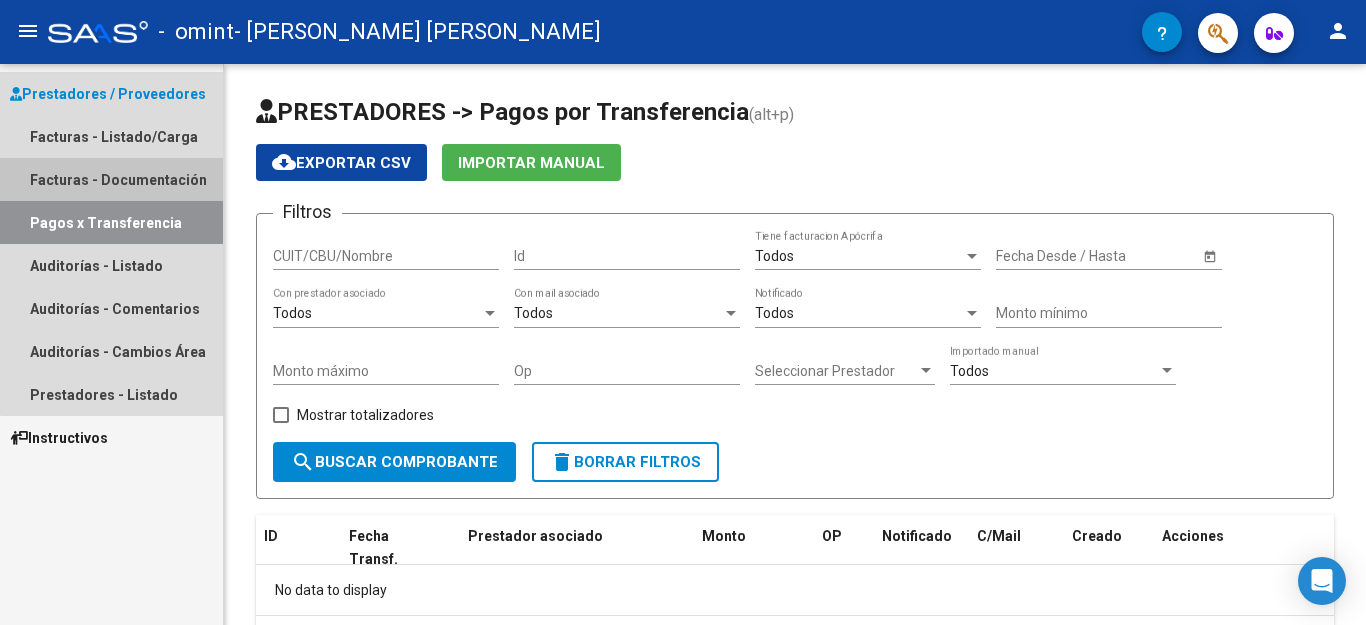 click on "Facturas - Documentación" at bounding box center [111, 179] 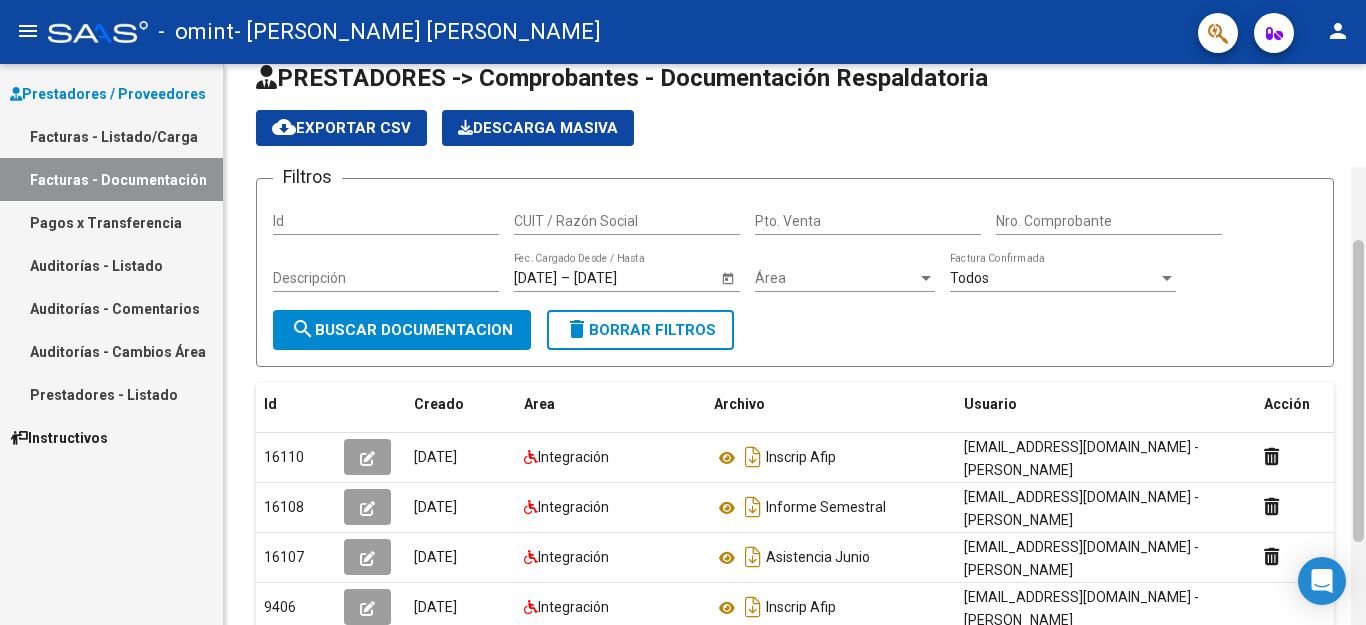 scroll, scrollTop: 0, scrollLeft: 0, axis: both 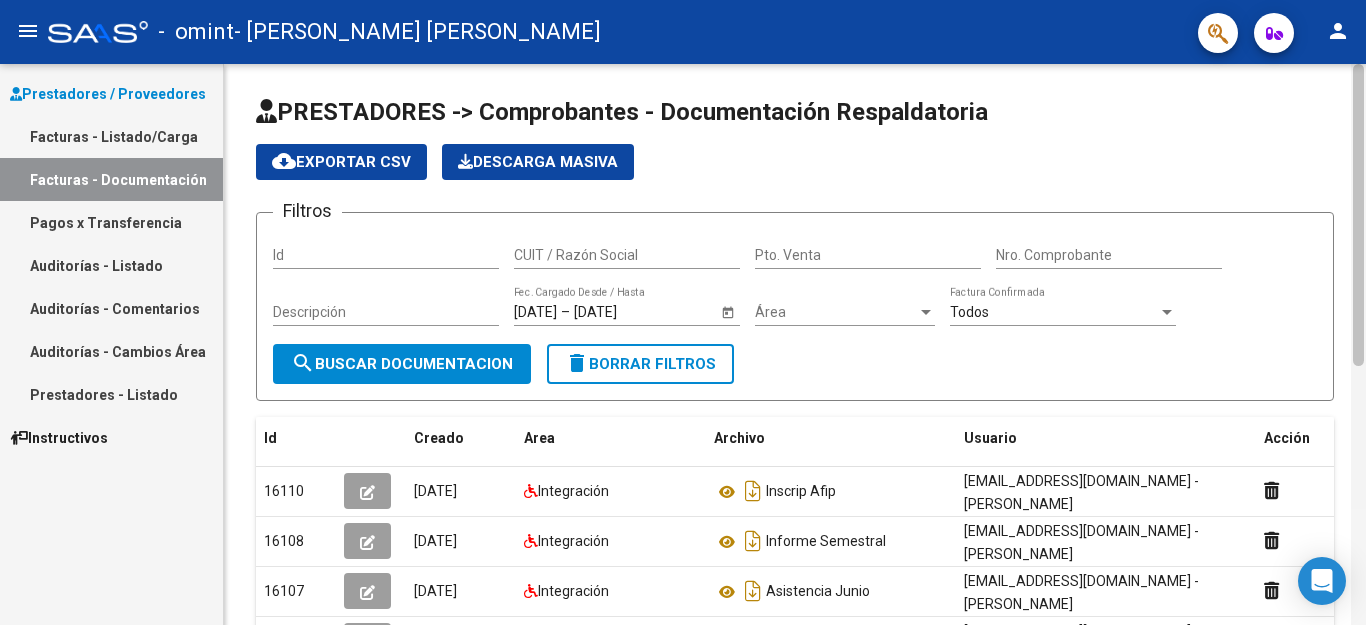 drag, startPoint x: 1363, startPoint y: 502, endPoint x: 1364, endPoint y: 420, distance: 82.006096 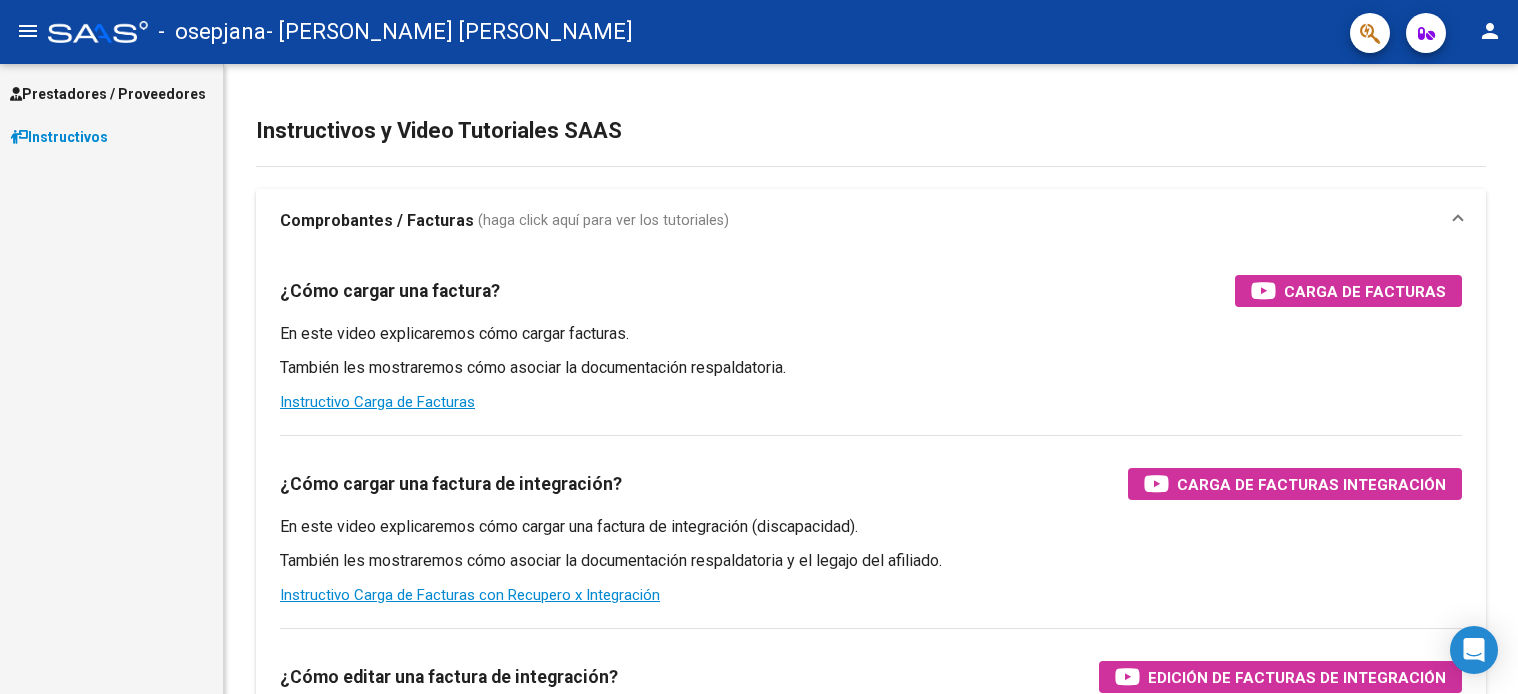 scroll, scrollTop: 0, scrollLeft: 0, axis: both 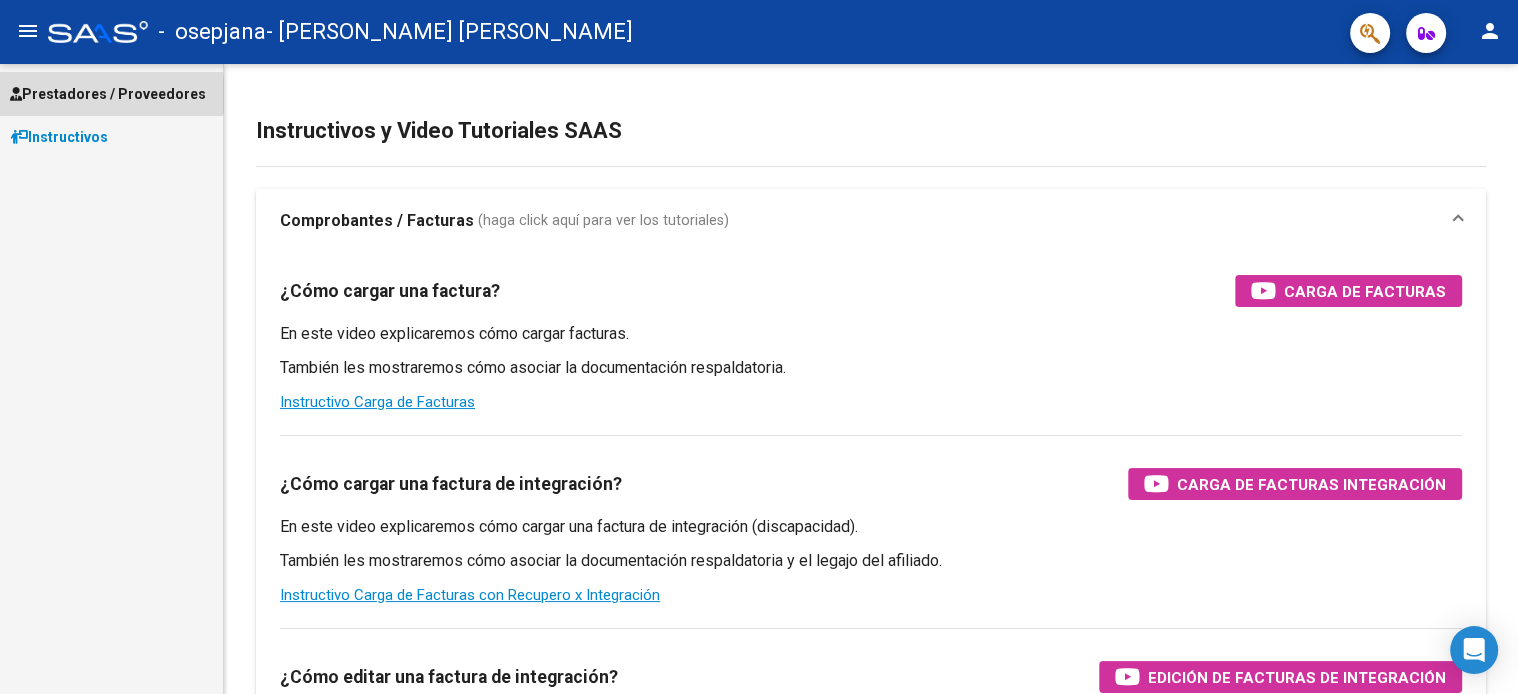 click on "Prestadores / Proveedores" at bounding box center (108, 94) 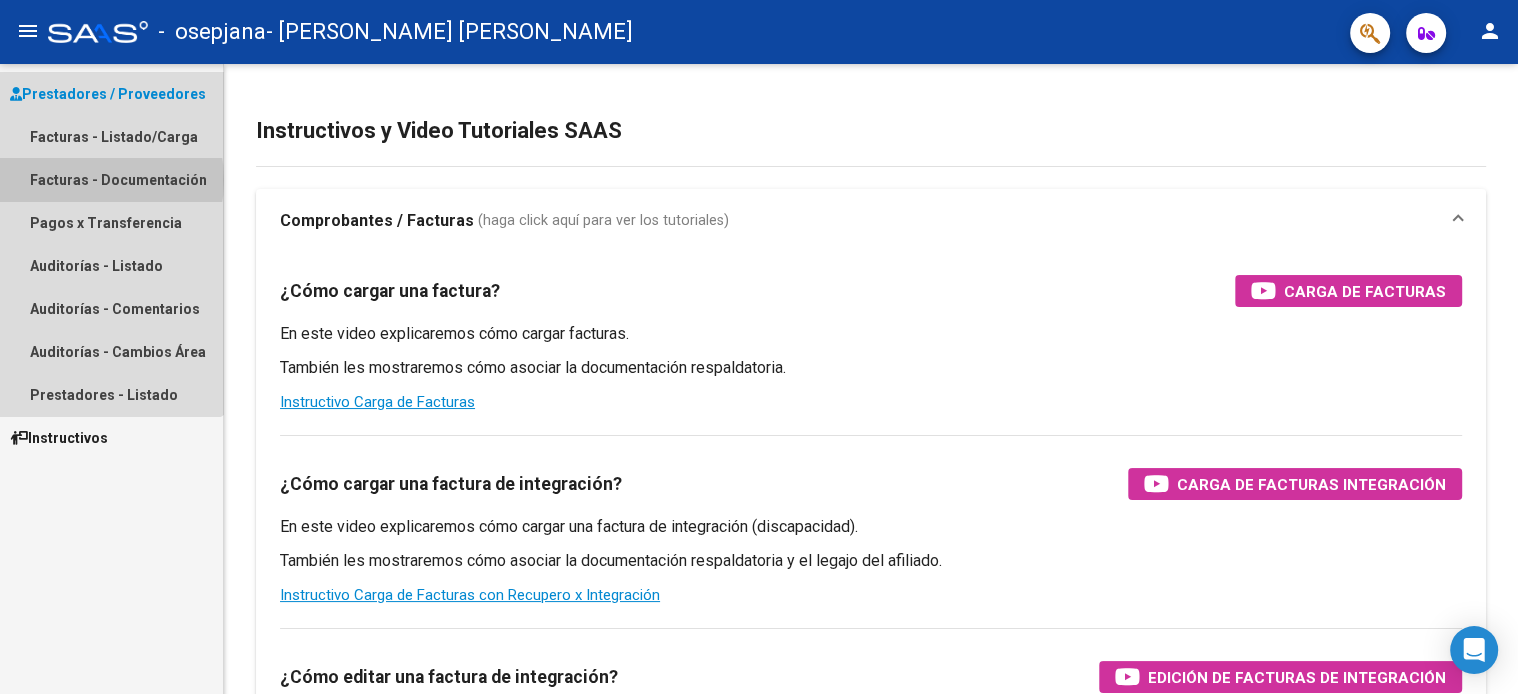 click on "Facturas - Documentación" at bounding box center [111, 179] 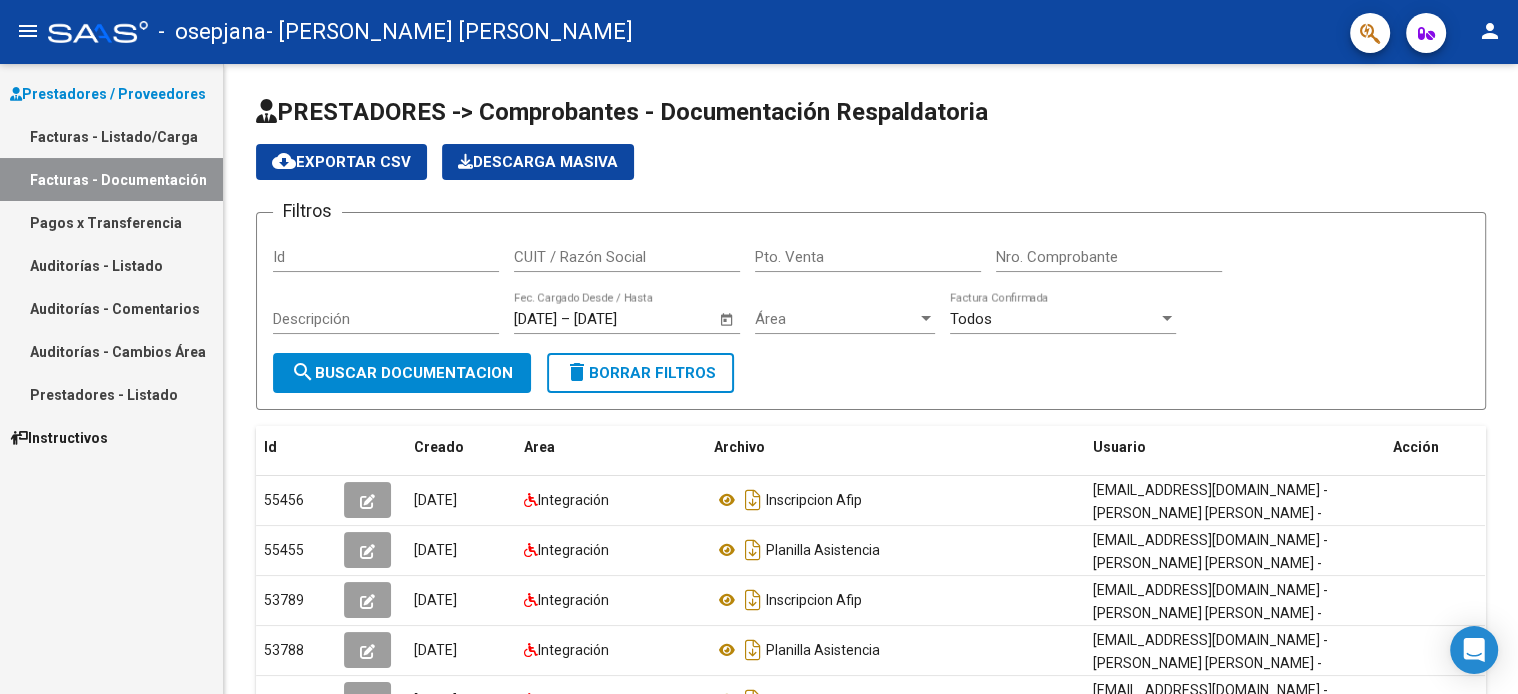 click on "Facturas - Listado/Carga" at bounding box center (111, 136) 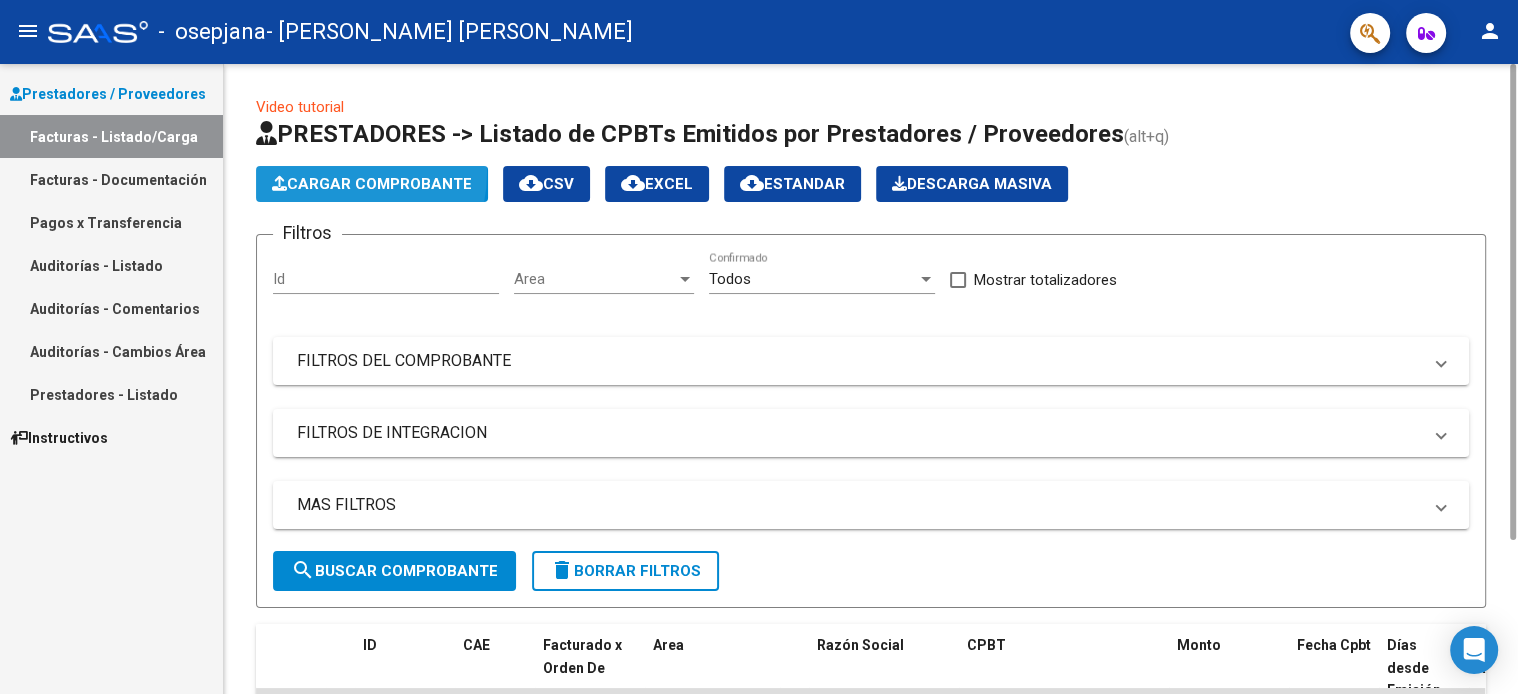 click on "Cargar Comprobante" 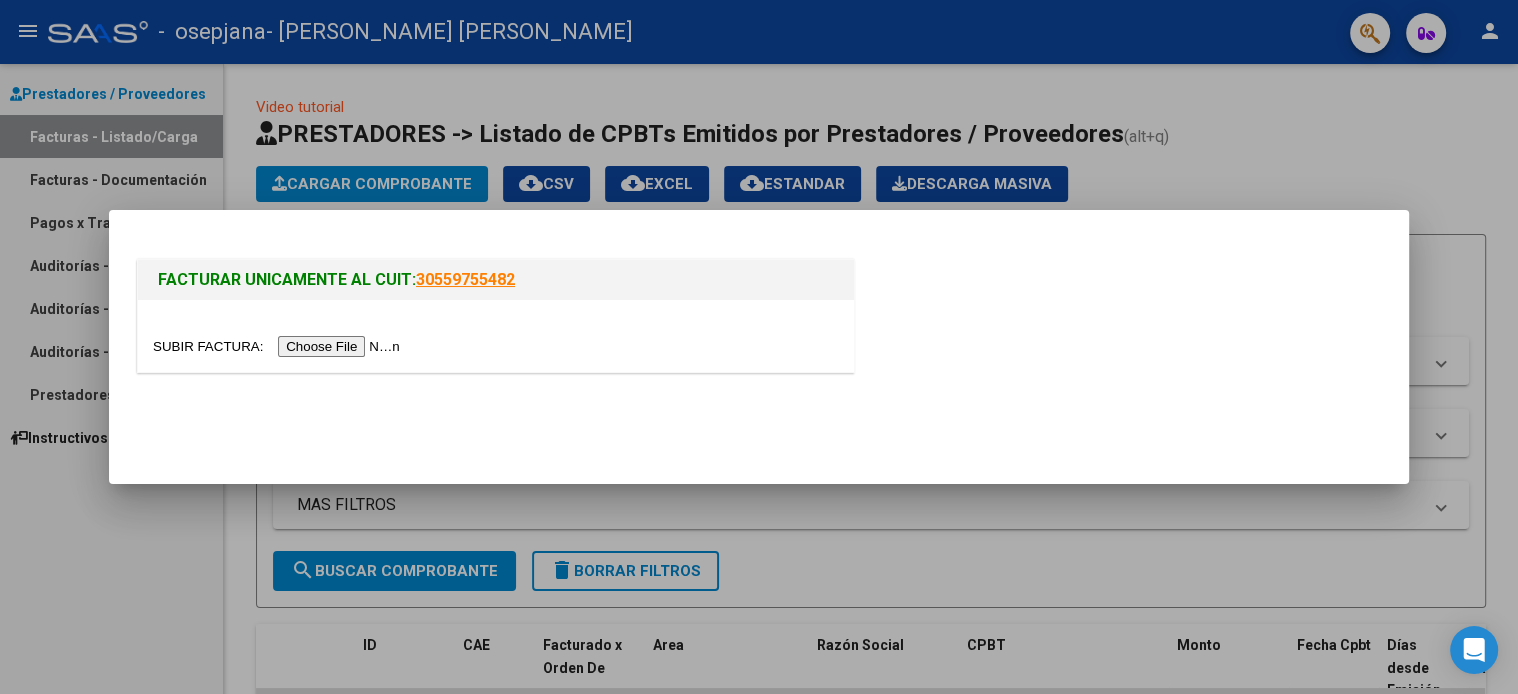 click at bounding box center (279, 346) 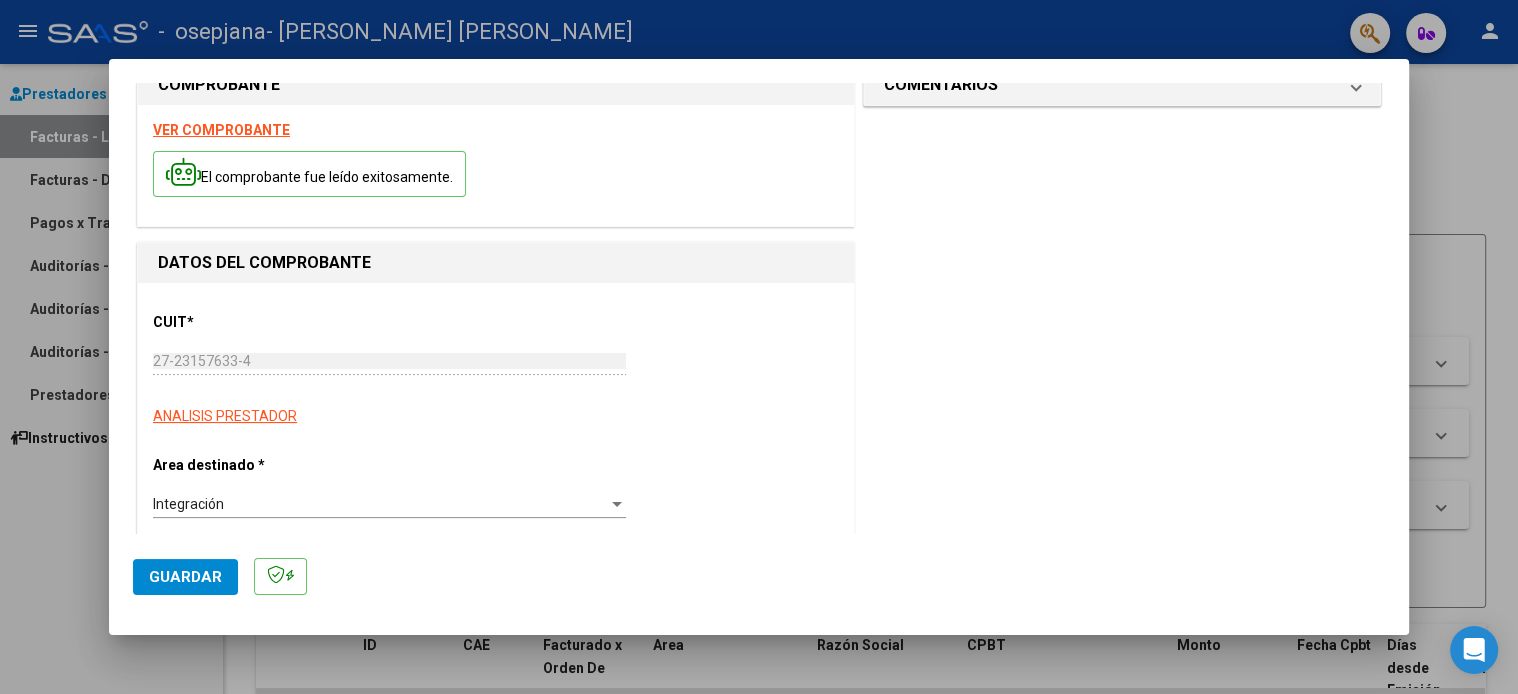 scroll, scrollTop: 133, scrollLeft: 0, axis: vertical 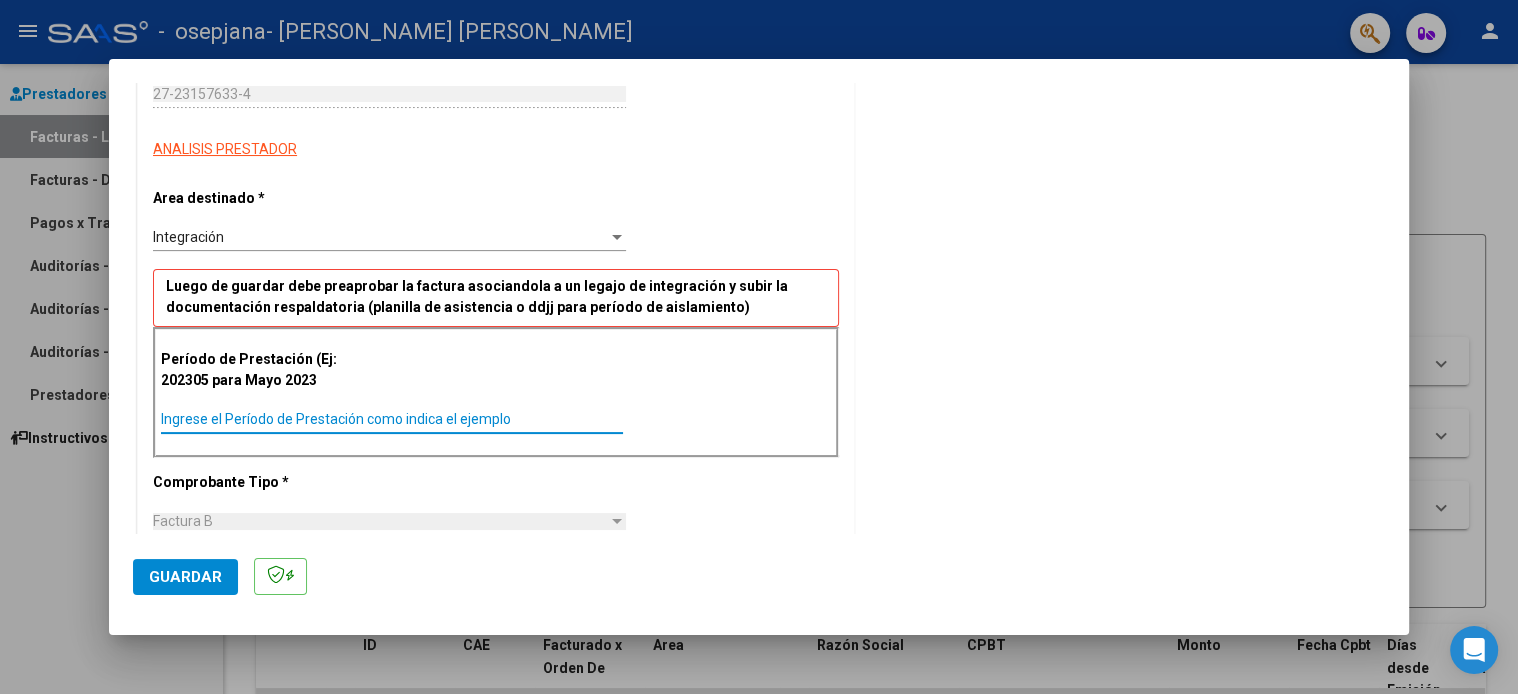 click on "Ingrese el Período de Prestación como indica el ejemplo" at bounding box center (392, 419) 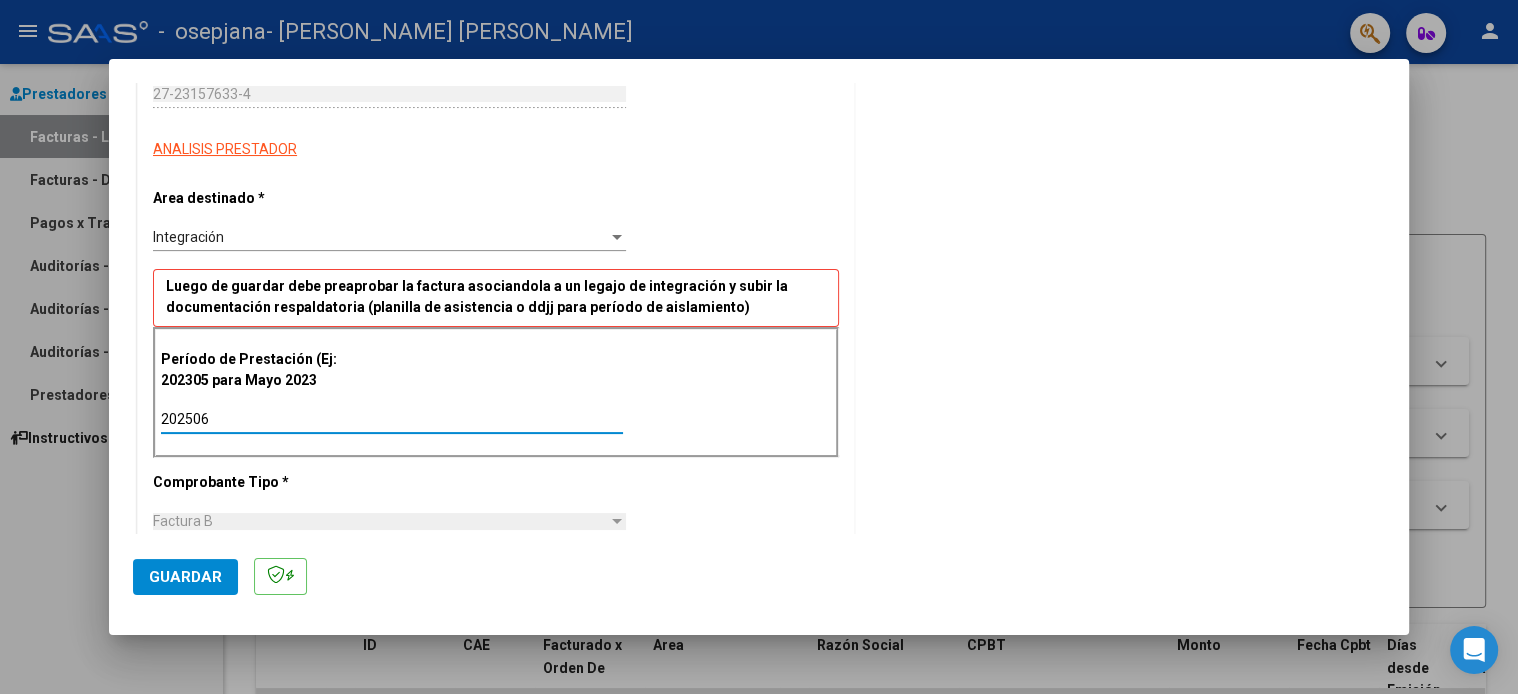 type on "202506" 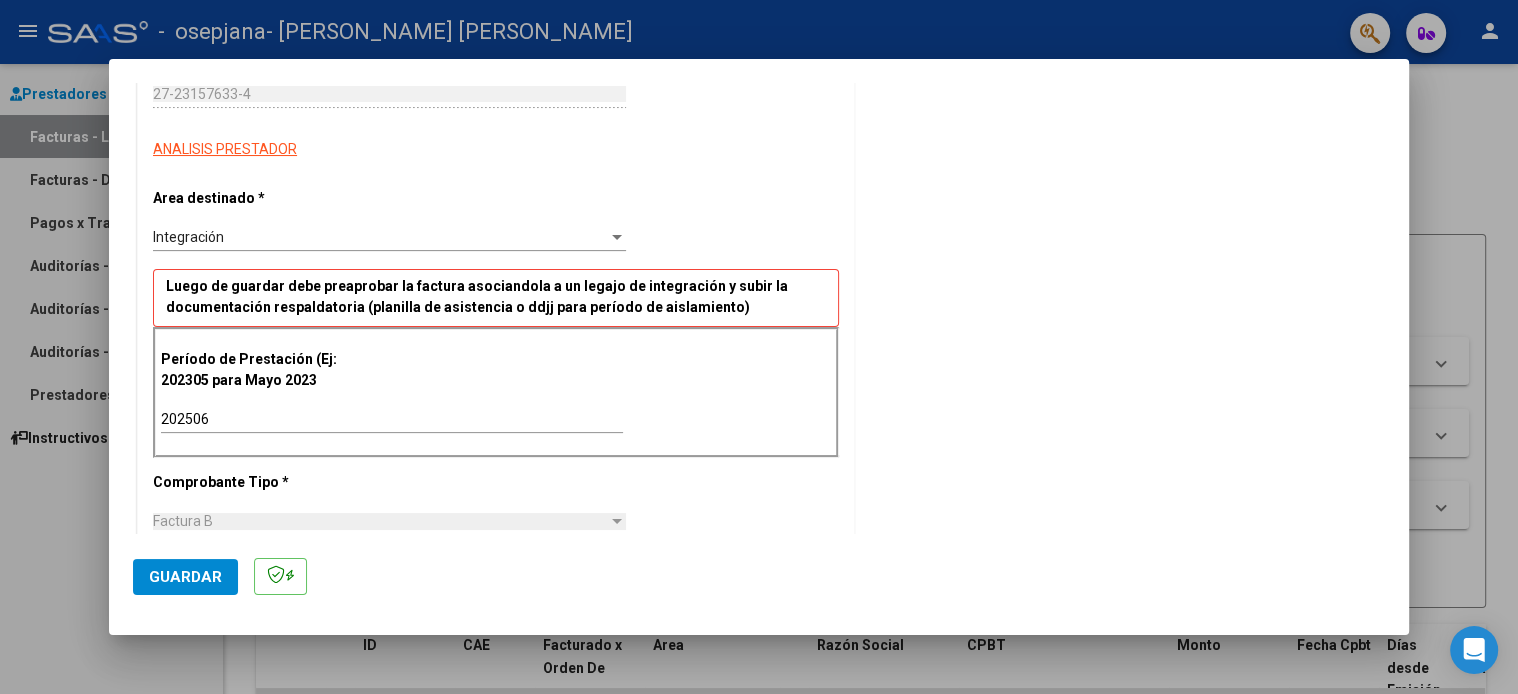 click on "COMENTARIOS Comentarios del Prestador / Gerenciador:" at bounding box center (1122, 593) 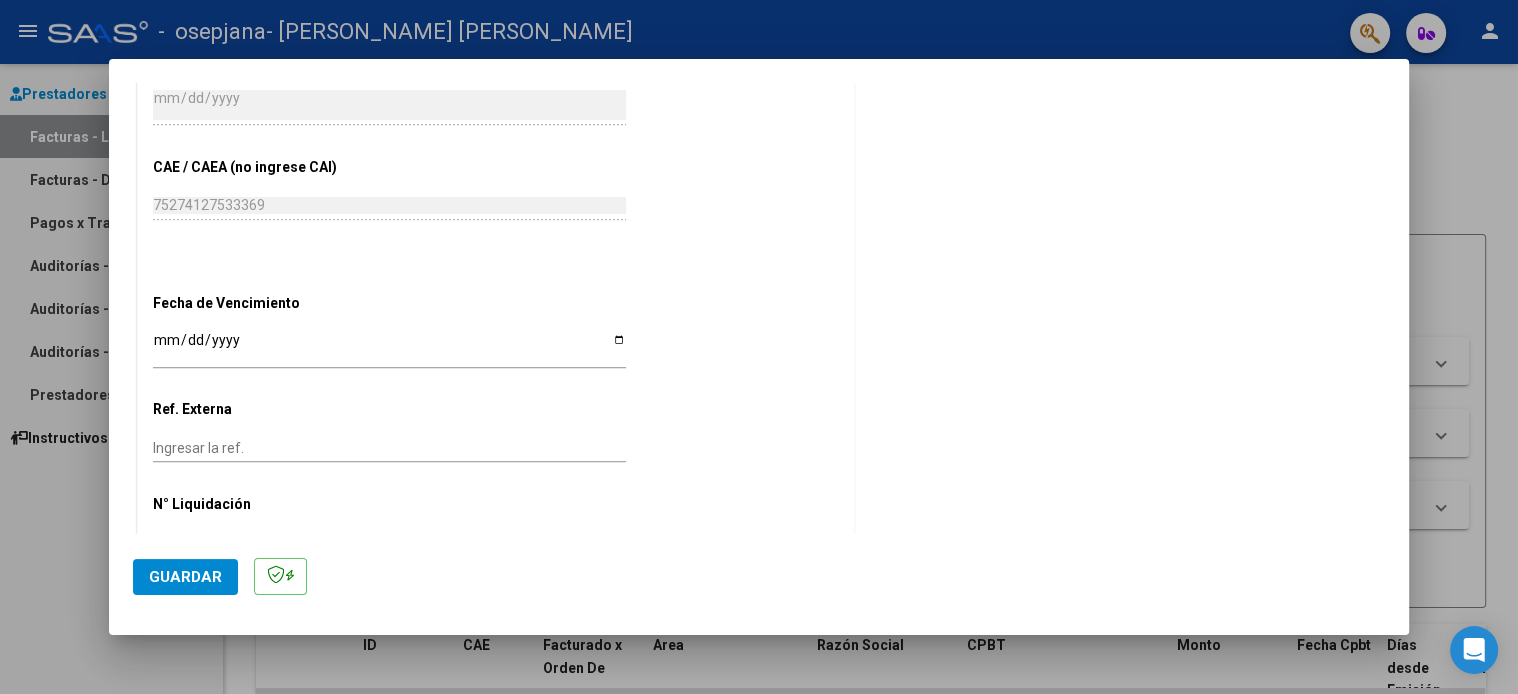 scroll, scrollTop: 1125, scrollLeft: 0, axis: vertical 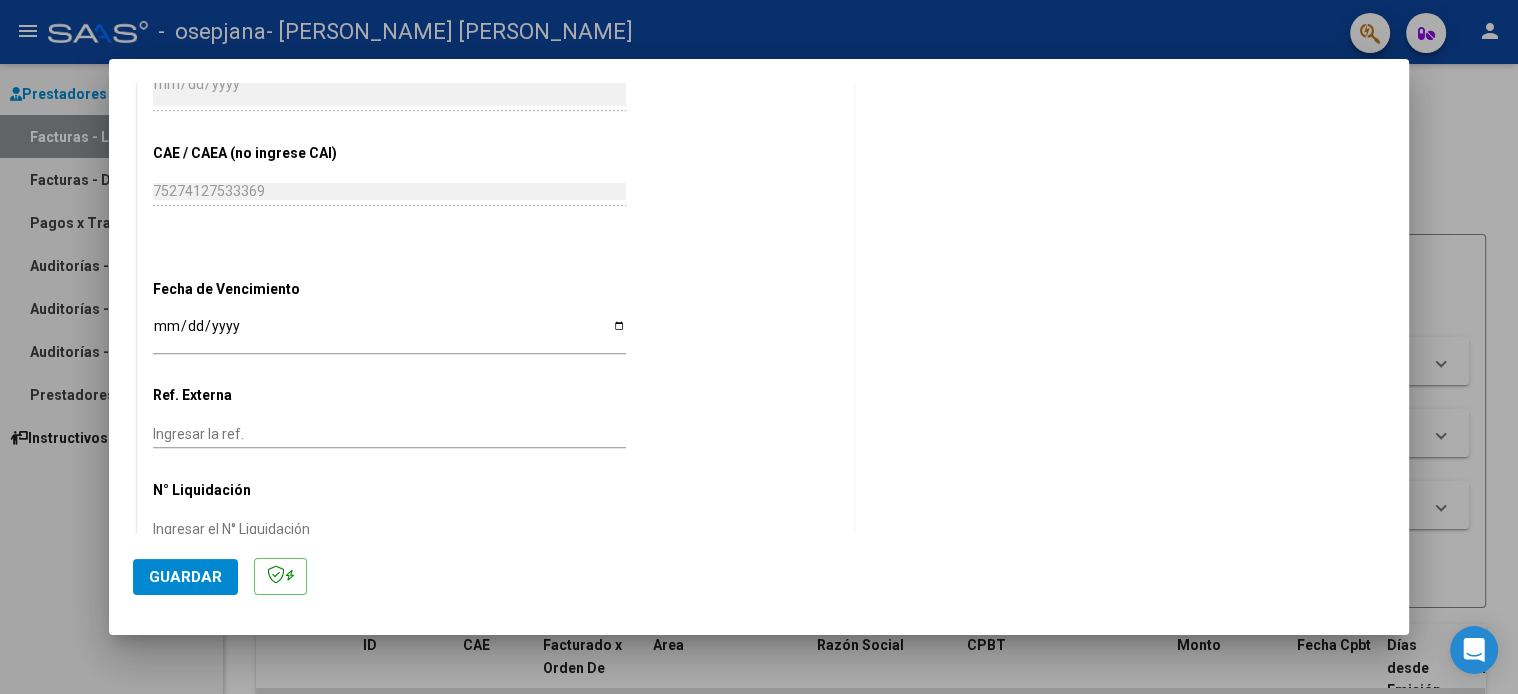 click on "Ingresar la fecha" at bounding box center [389, 333] 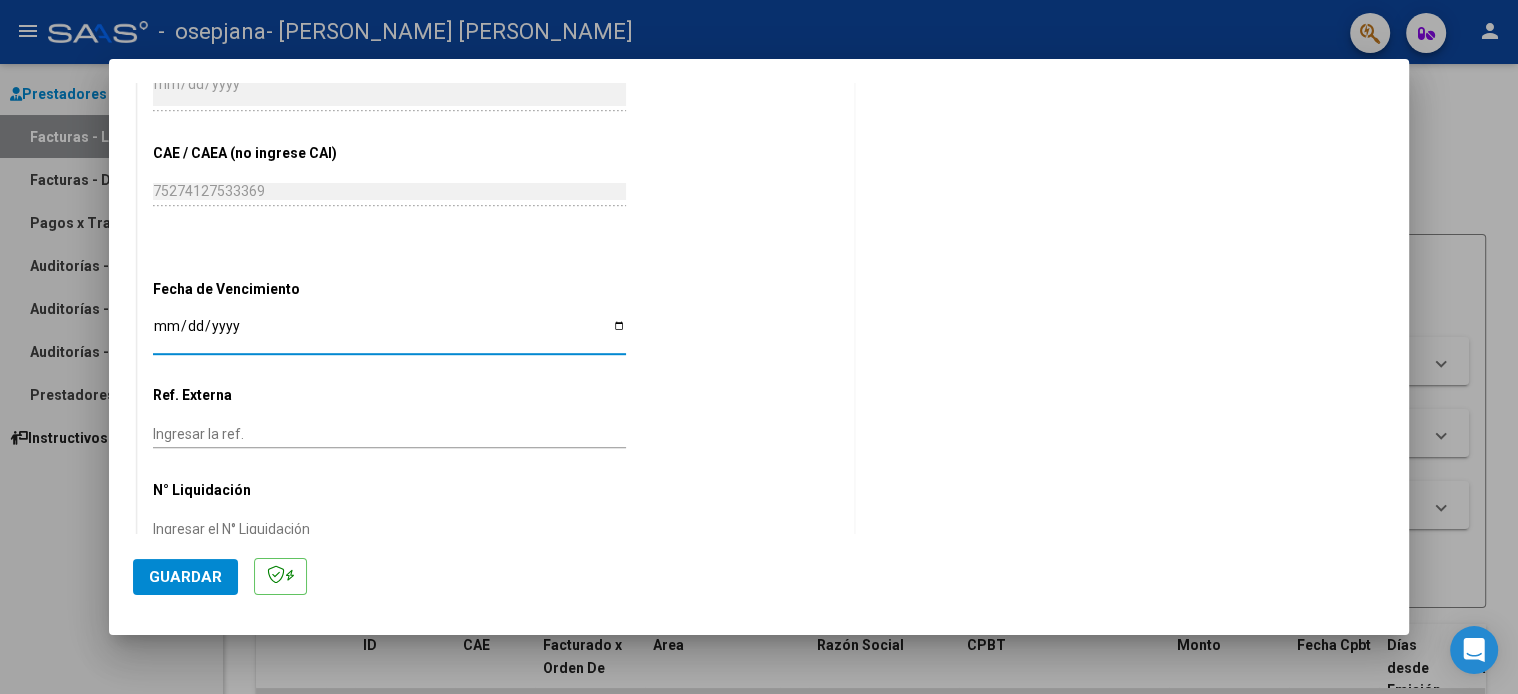 type on "[DATE]" 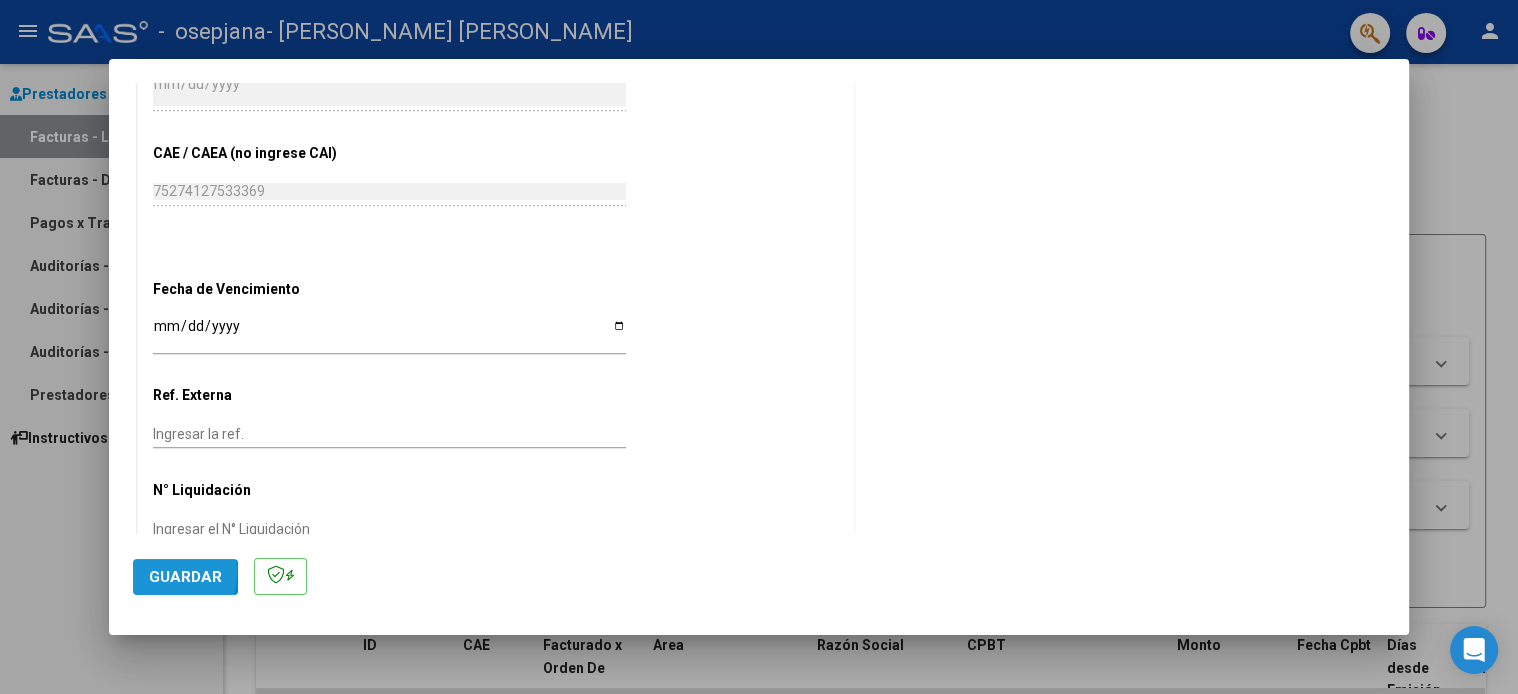 click on "Guardar" 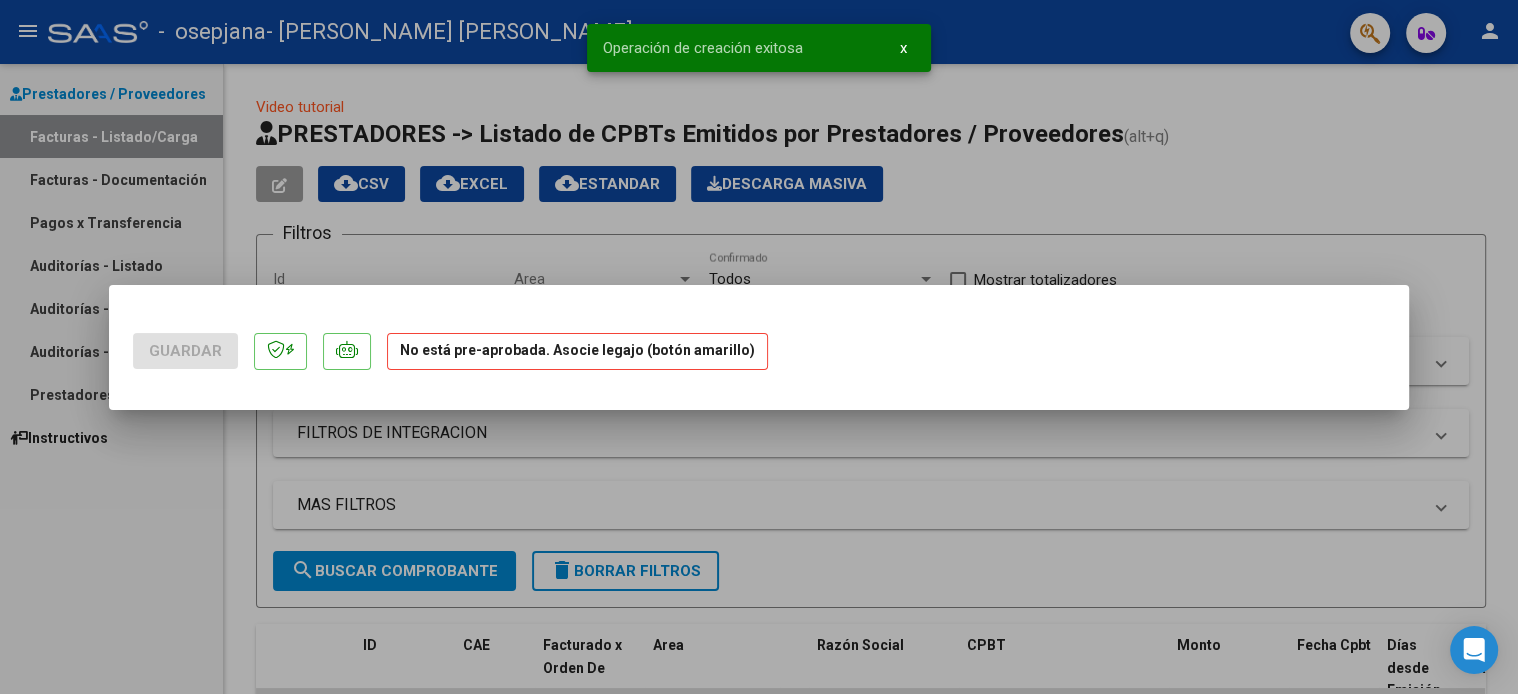scroll, scrollTop: 0, scrollLeft: 0, axis: both 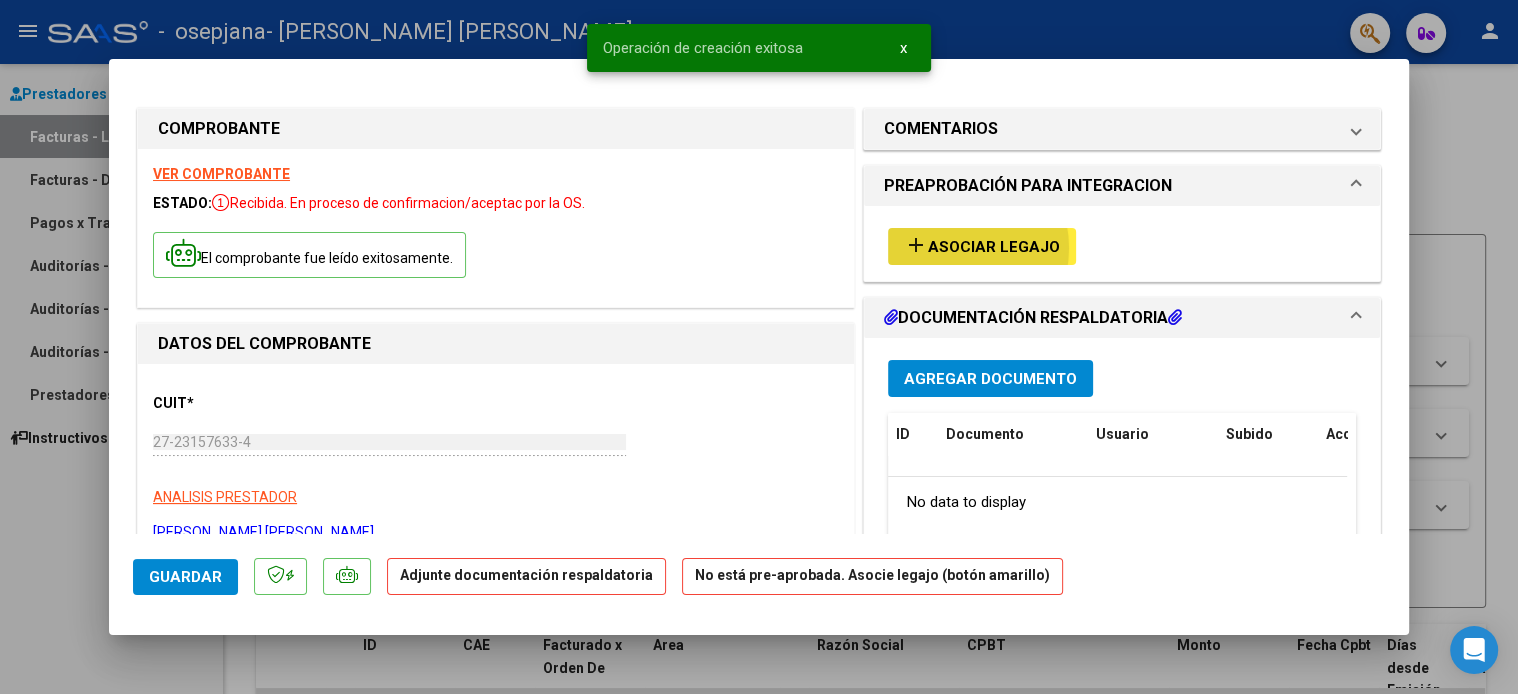 click on "Asociar Legajo" at bounding box center [994, 247] 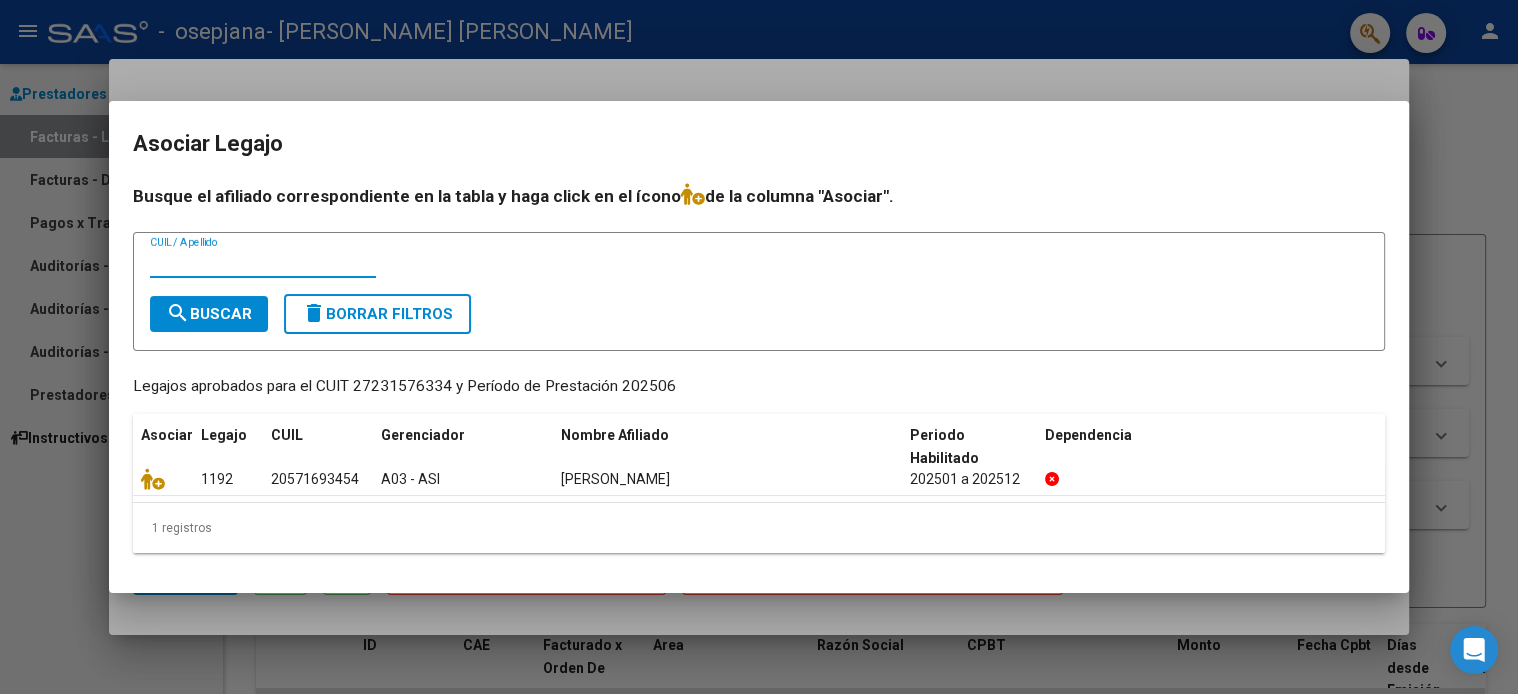 click on "CUIL / Apellido" at bounding box center (263, 262) 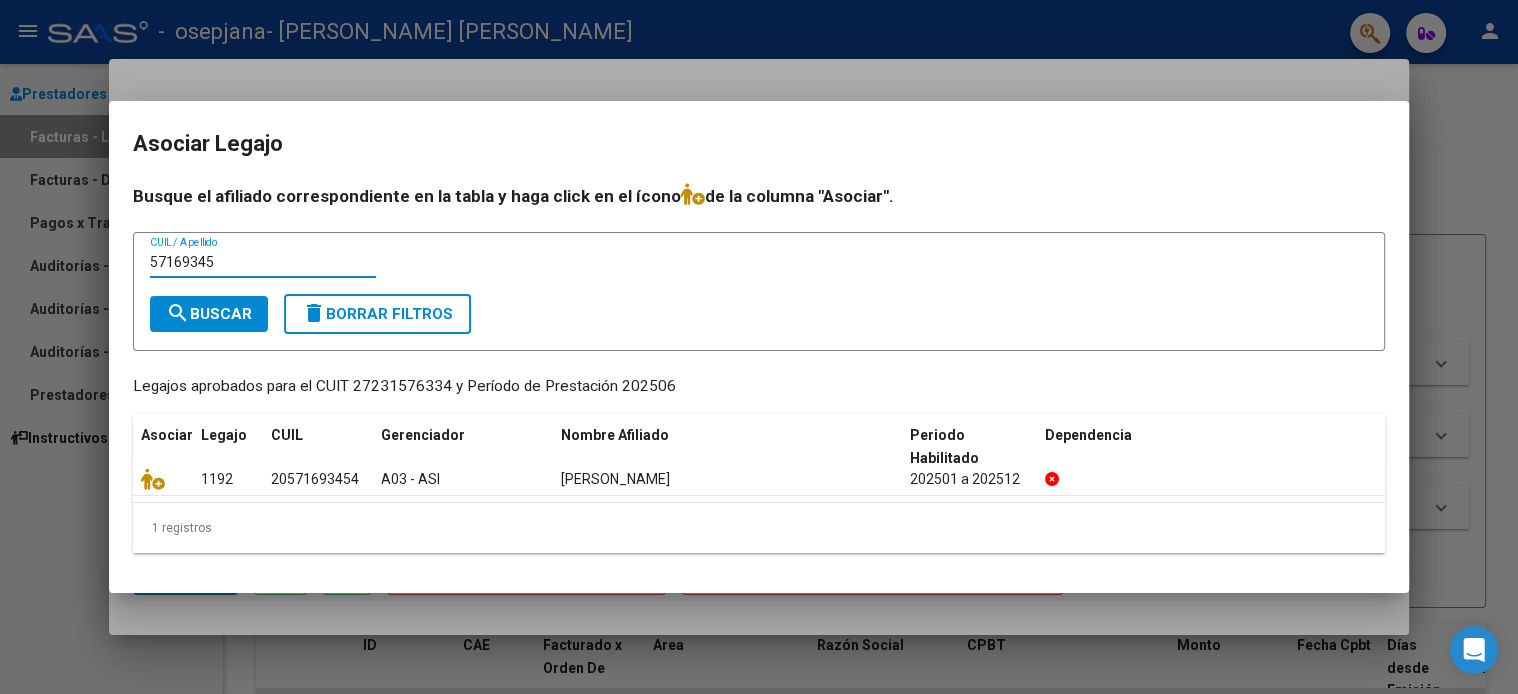 type on "57169345" 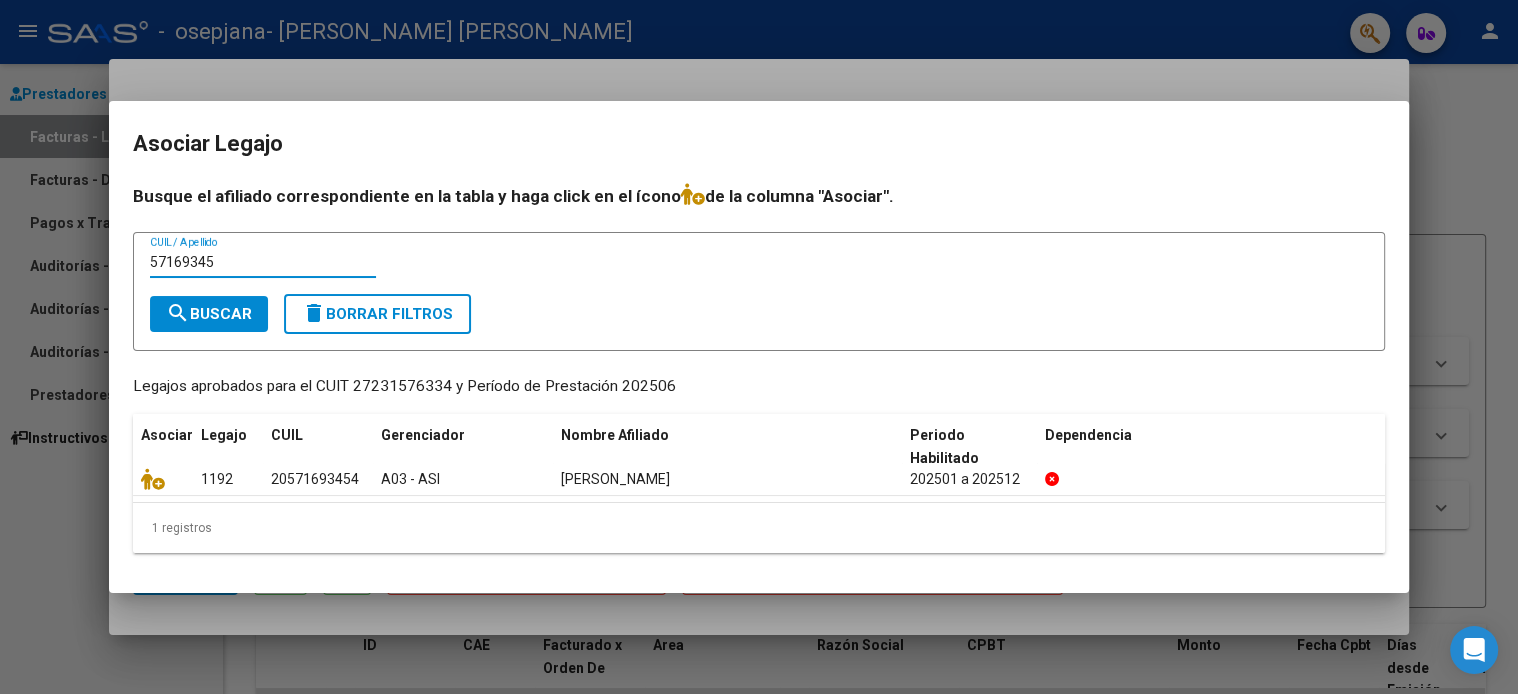click on "search" at bounding box center [178, 313] 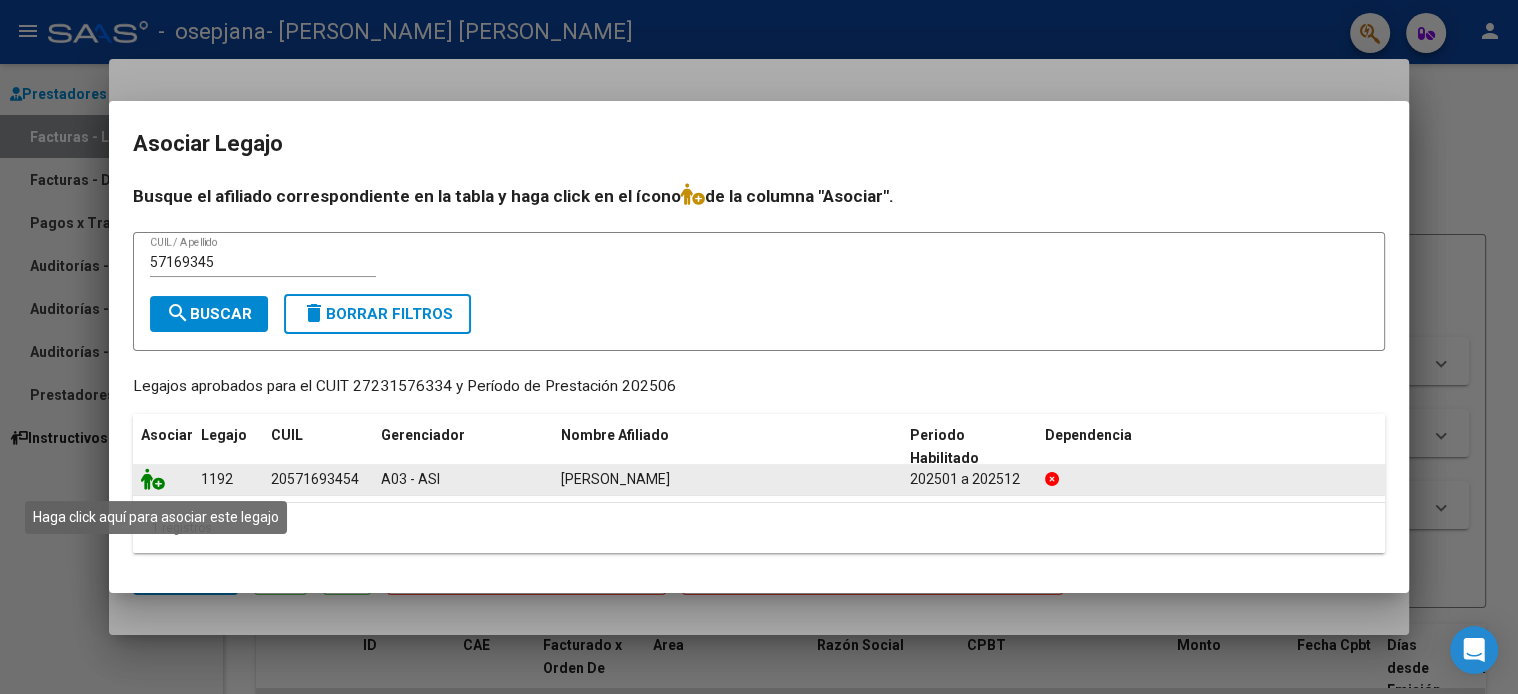 click 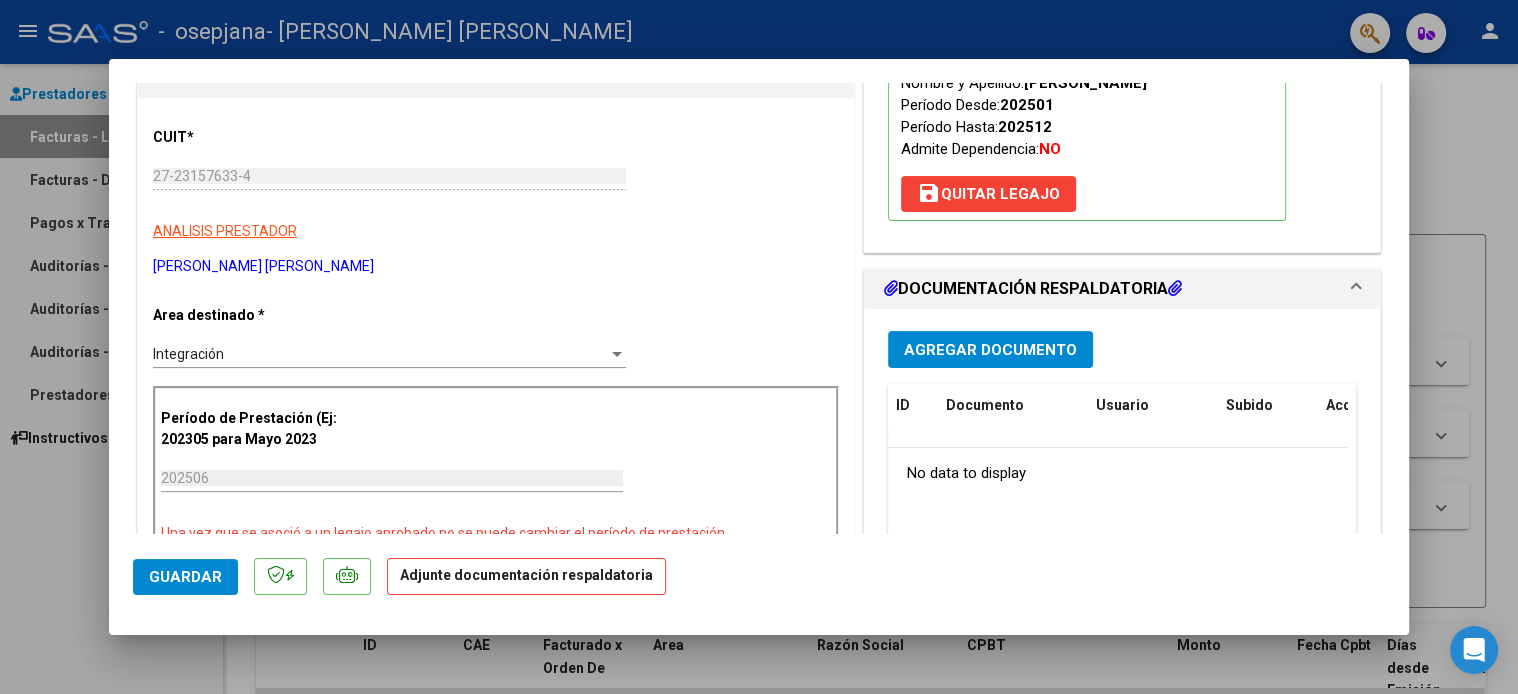 scroll, scrollTop: 311, scrollLeft: 0, axis: vertical 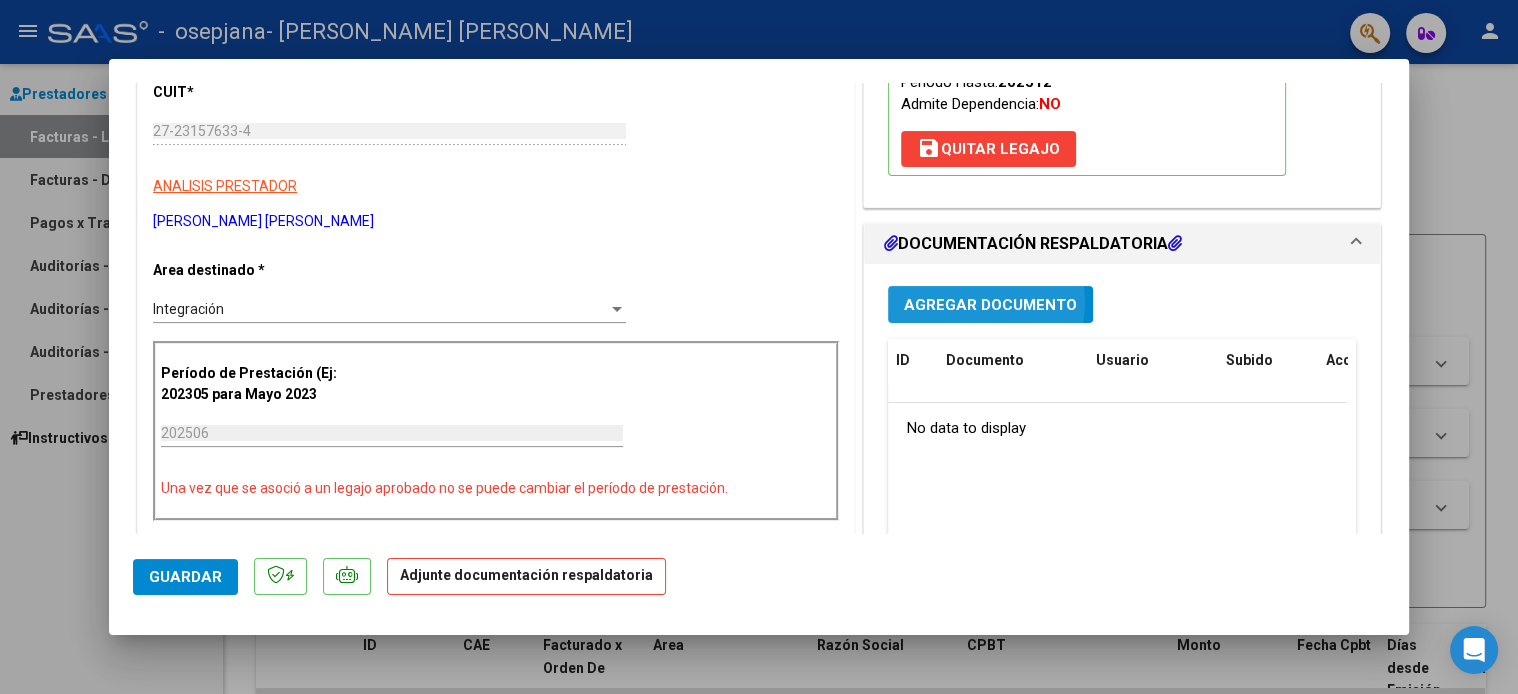 click on "Agregar Documento" at bounding box center (990, 305) 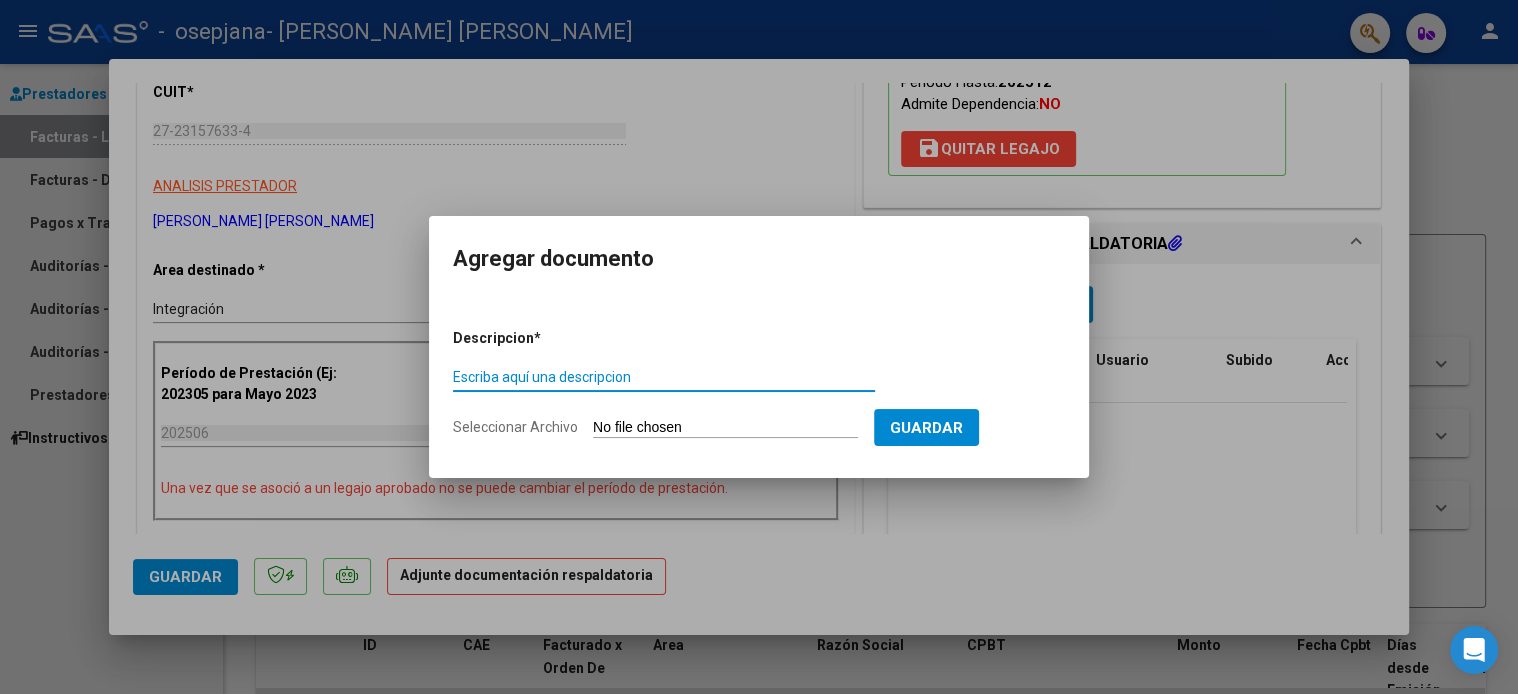 click on "Escriba aquí una descripcion" at bounding box center [664, 377] 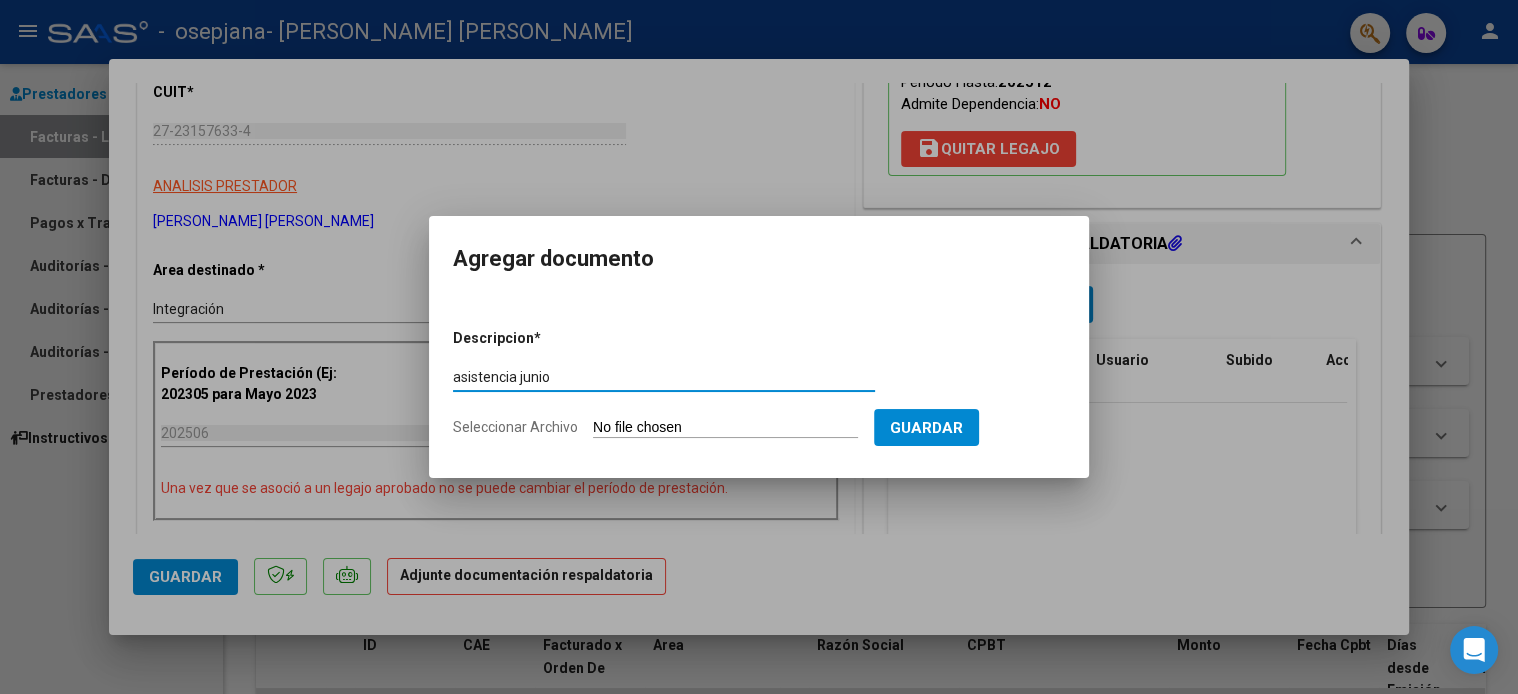type on "asistencia junio" 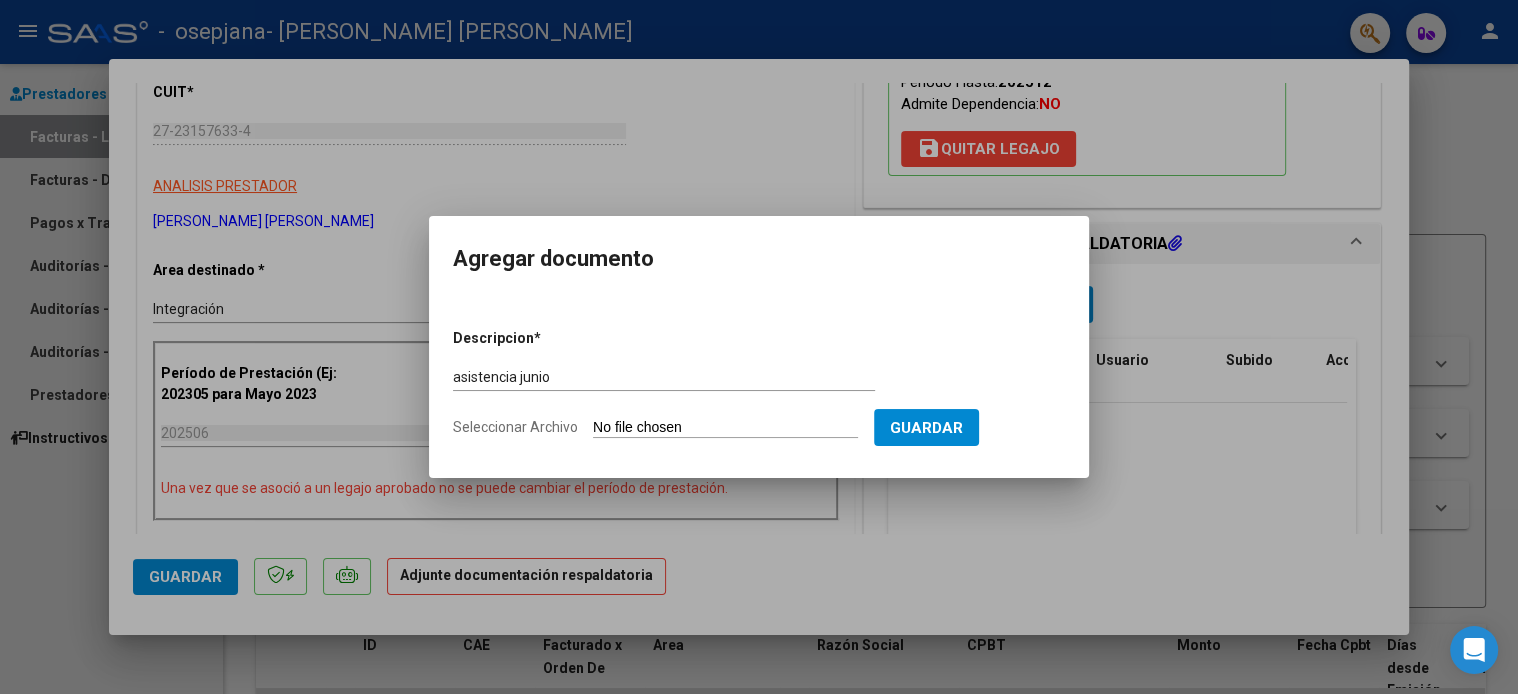 click on "Seleccionar Archivo" at bounding box center [725, 428] 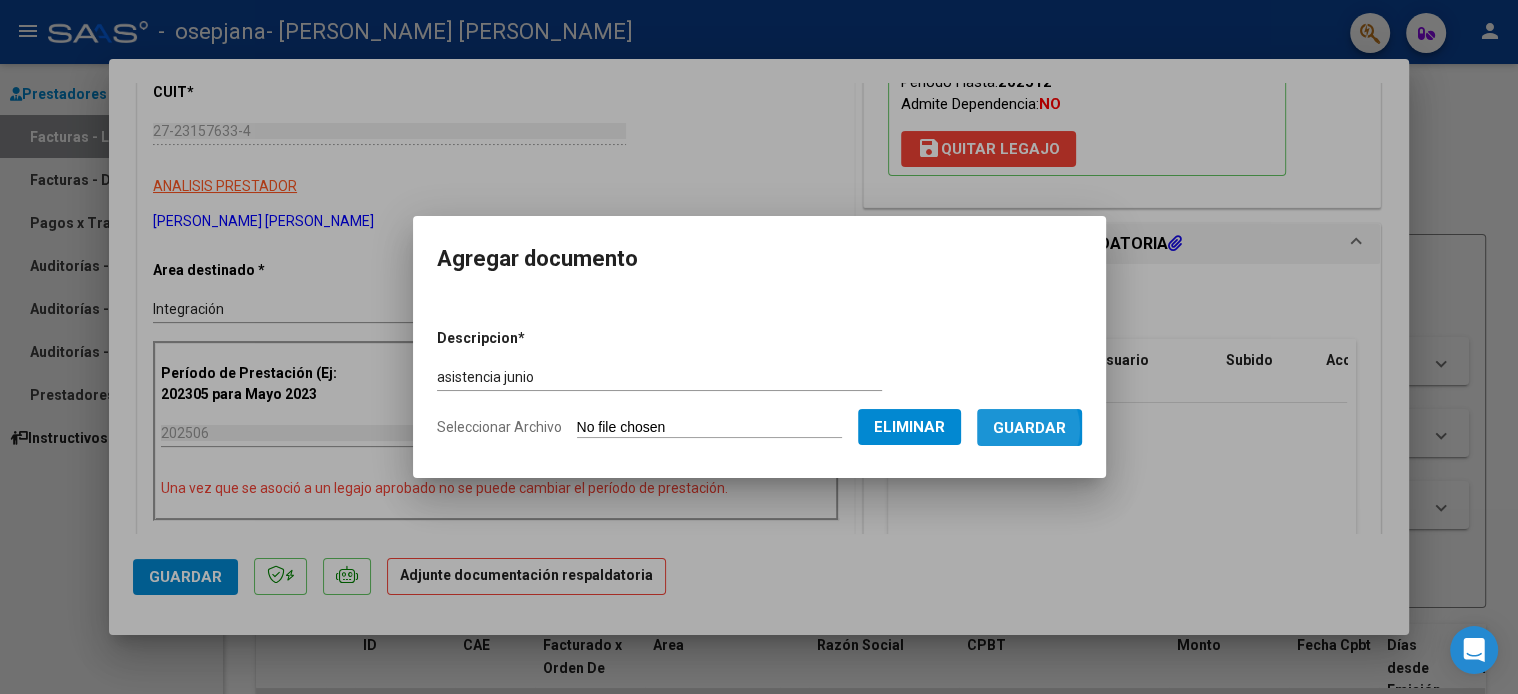 click on "Guardar" at bounding box center (1029, 428) 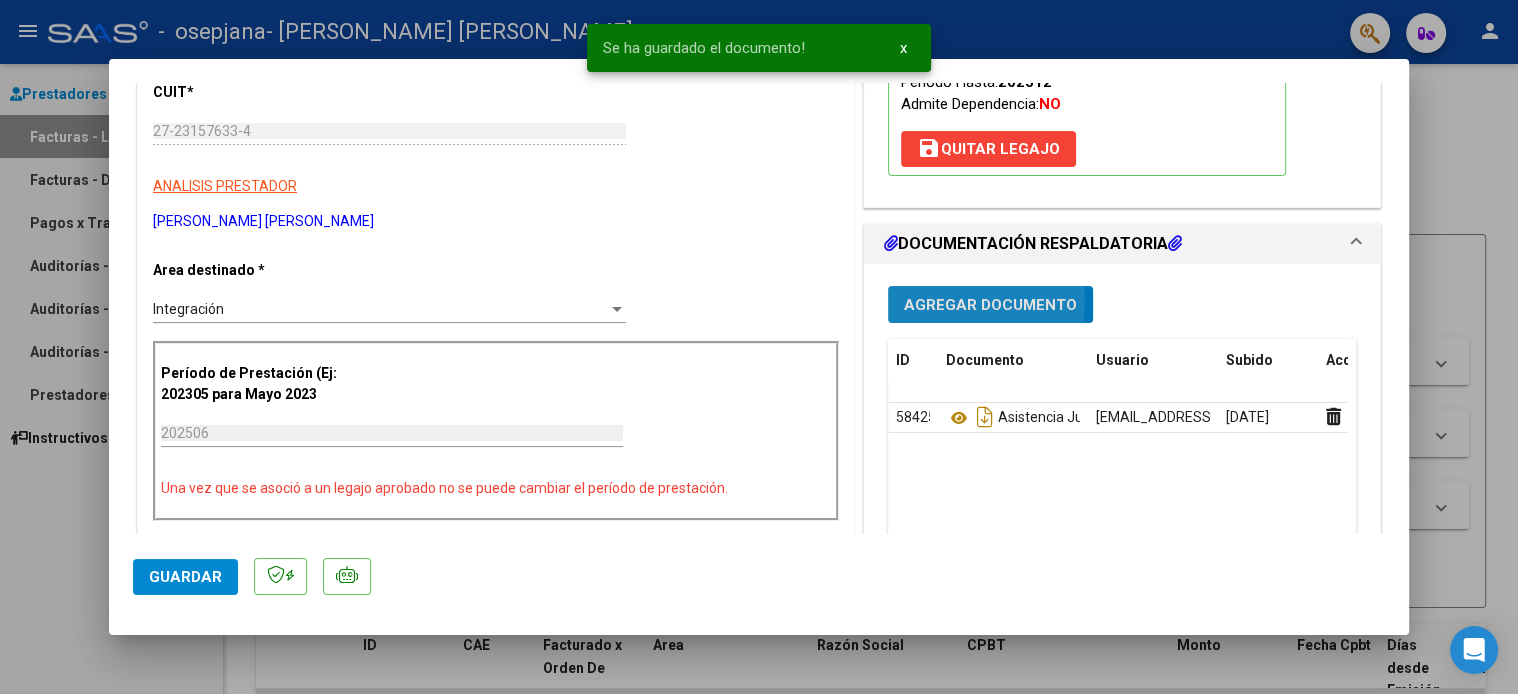 click on "Agregar Documento" at bounding box center (990, 305) 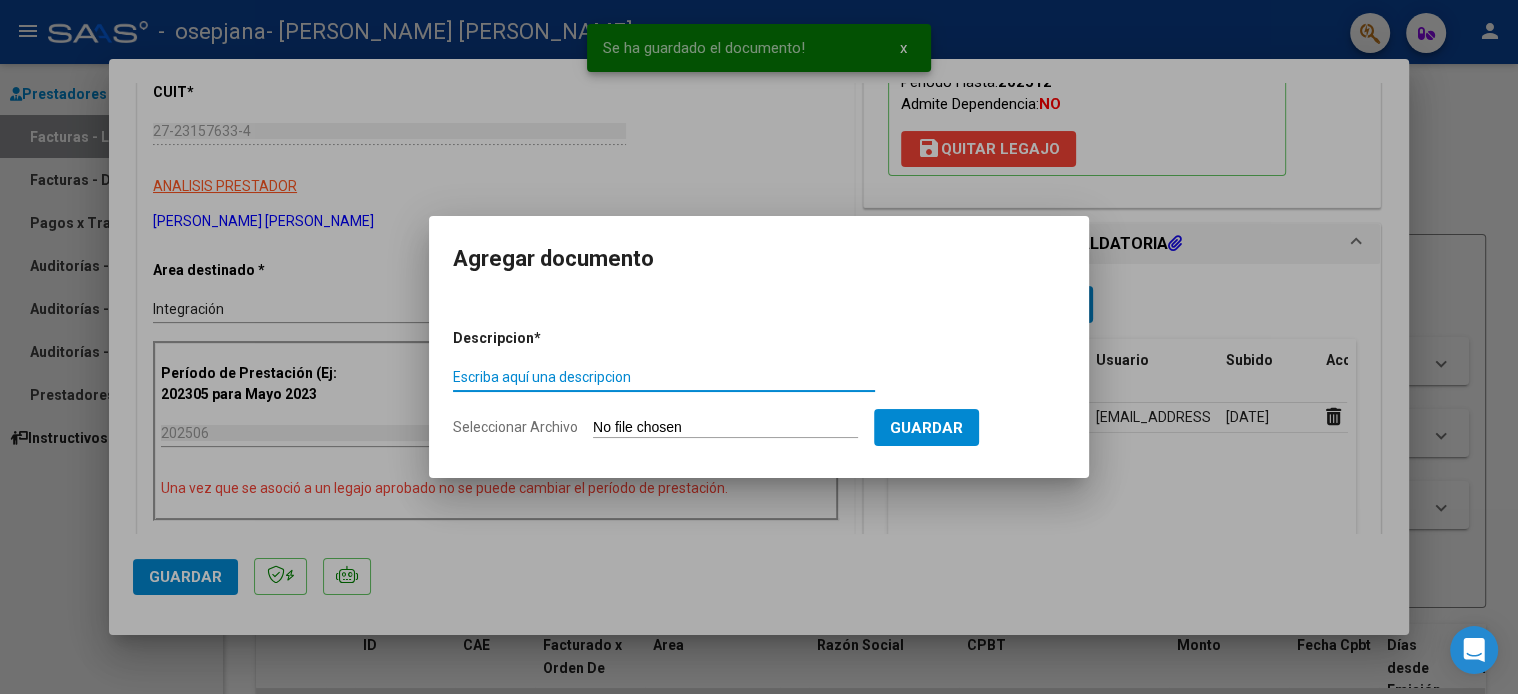 click on "Escriba aquí una descripcion" at bounding box center [664, 377] 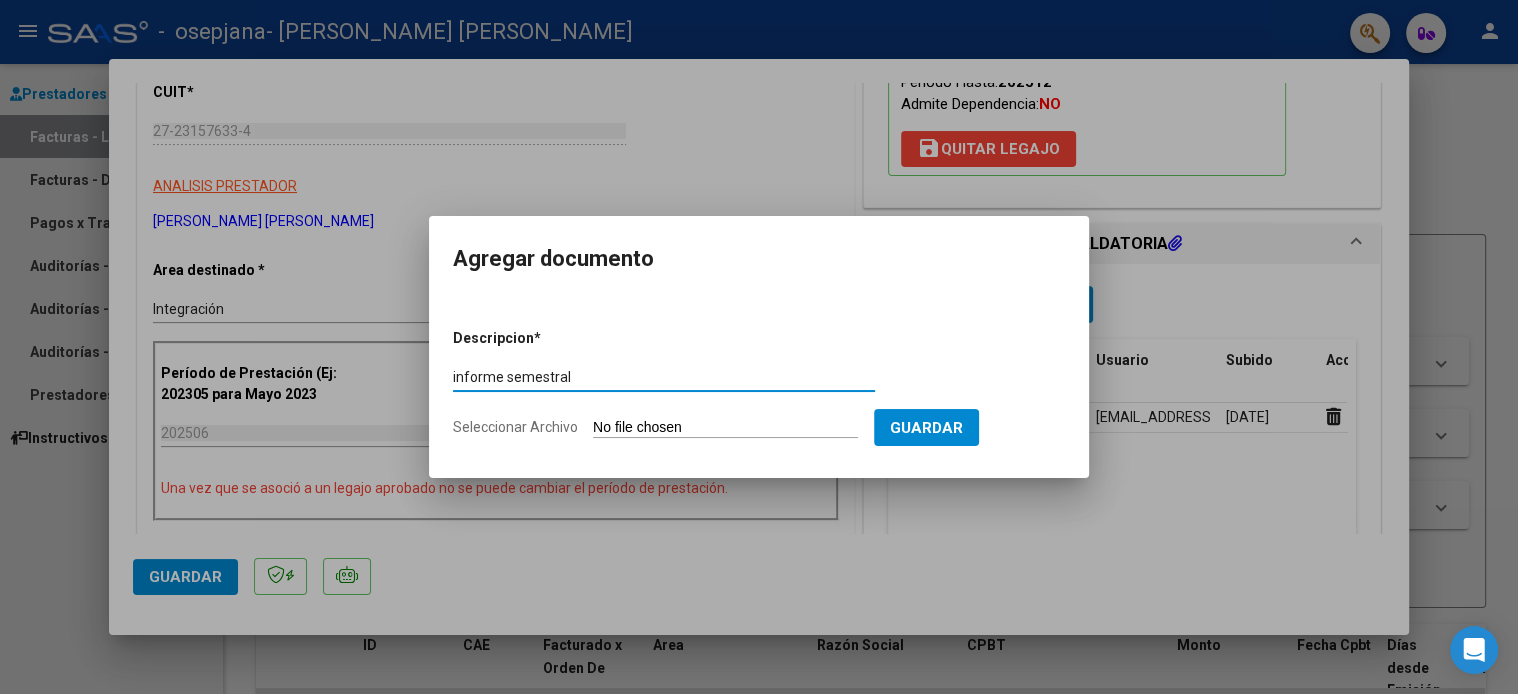 type on "informe semestral" 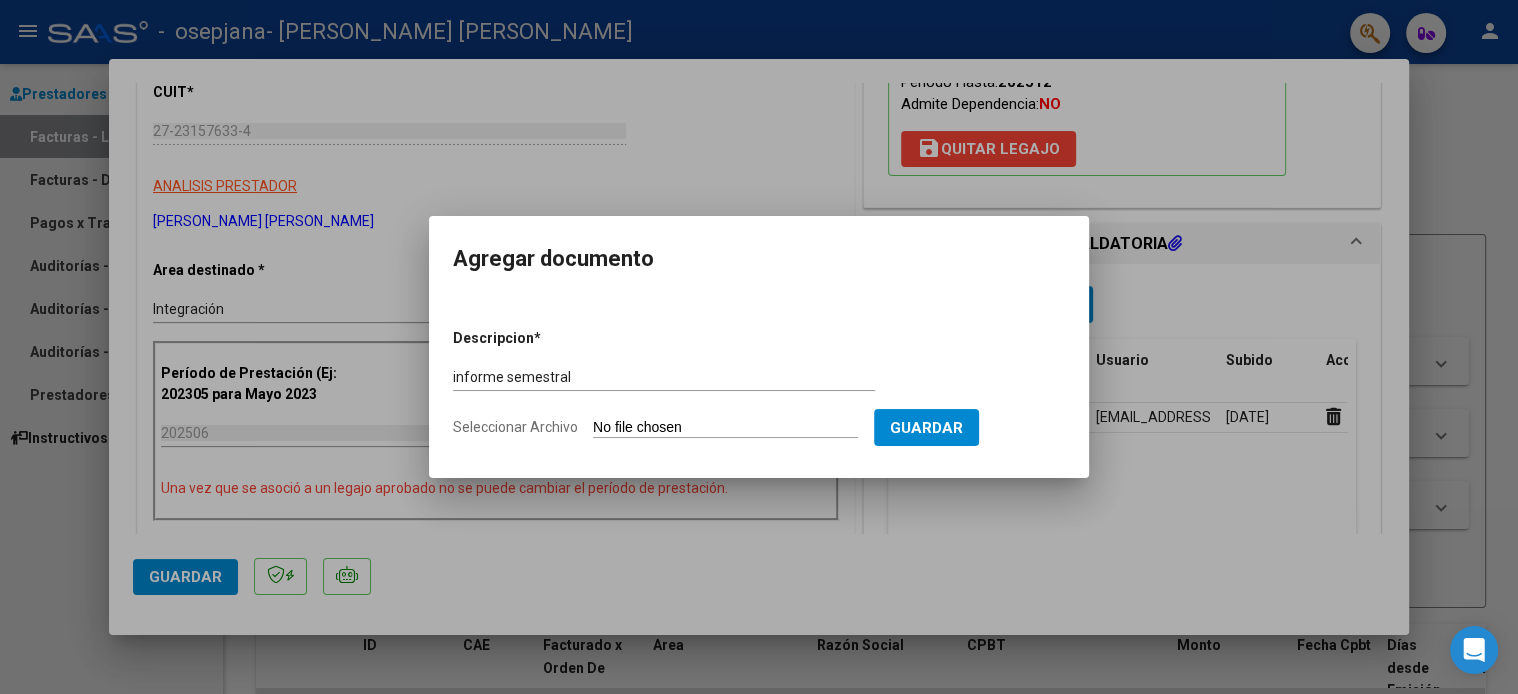 click on "Descripcion  *   informe semestral Escriba aquí una descripcion  Seleccionar Archivo Guardar" at bounding box center (759, 383) 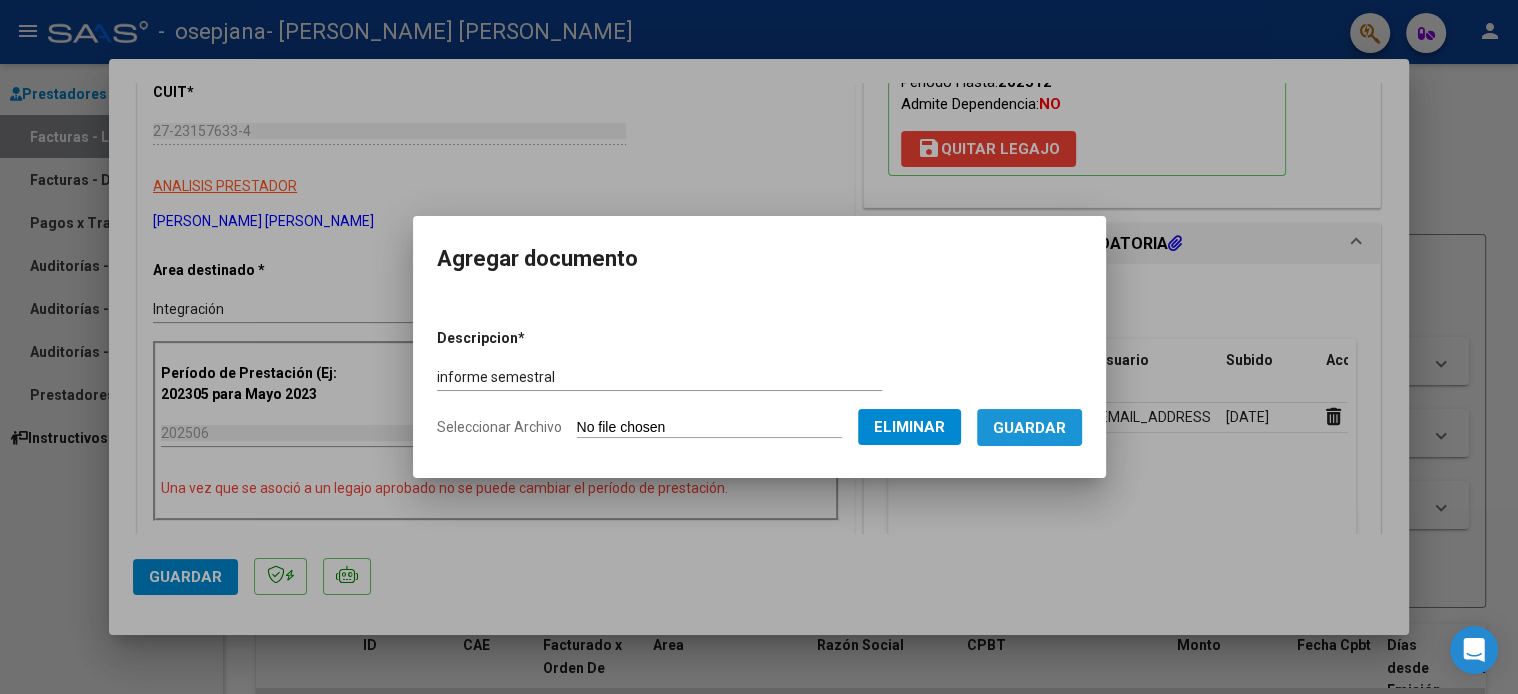 click on "Guardar" at bounding box center (1029, 428) 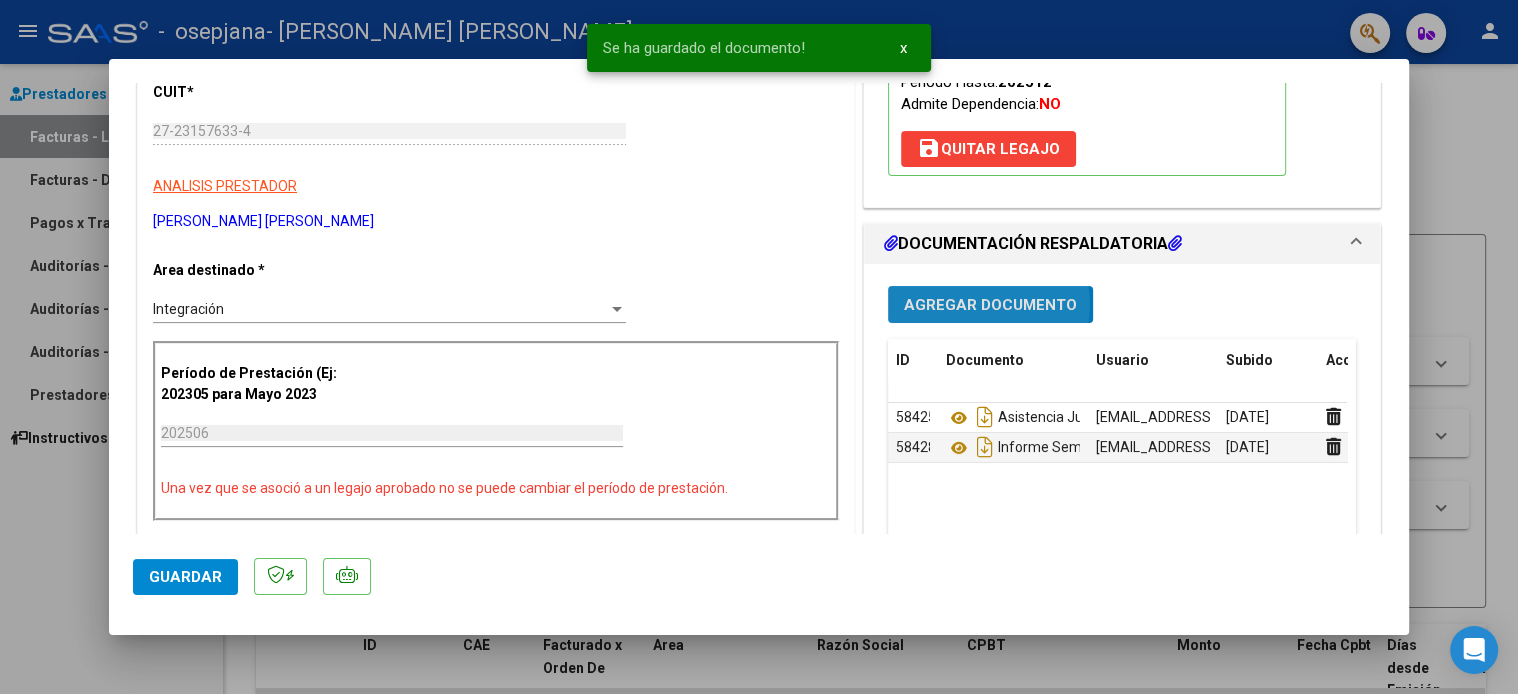 click on "Agregar Documento" at bounding box center (990, 305) 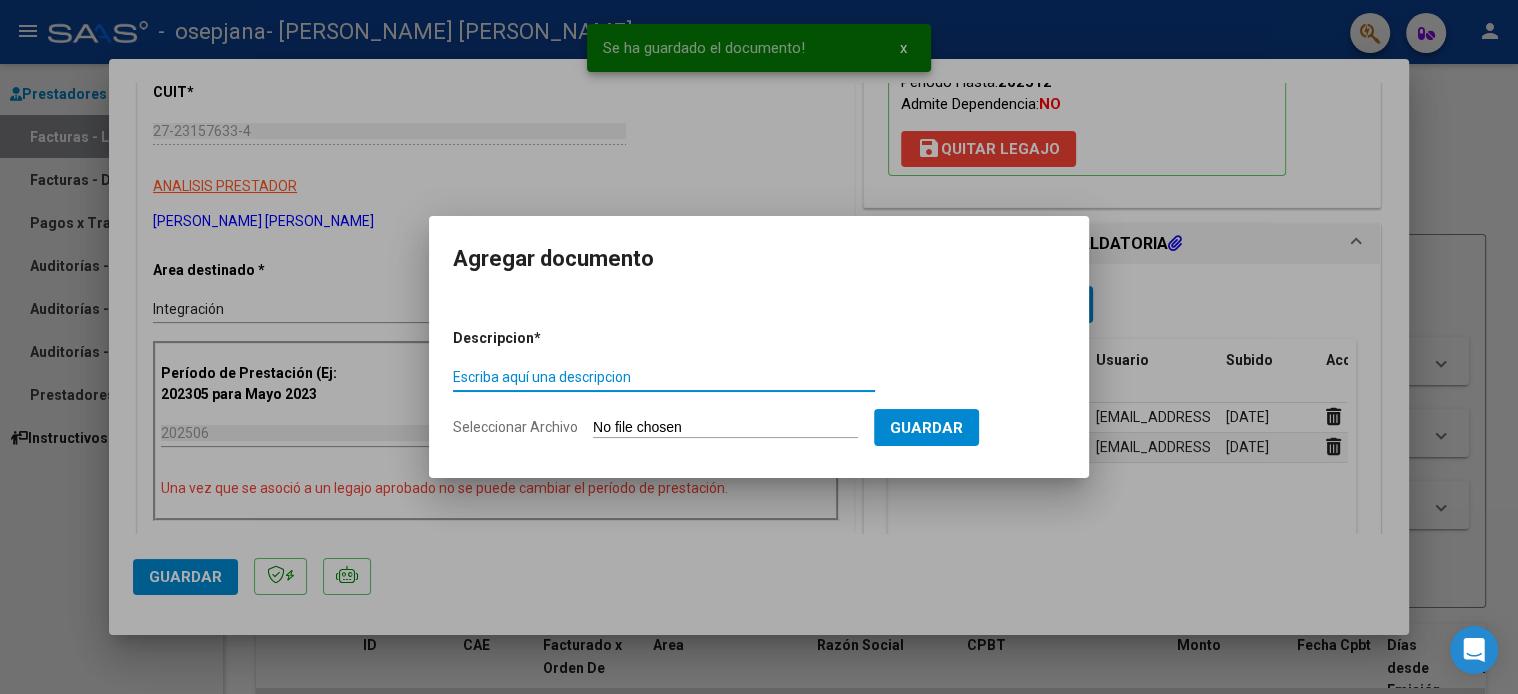 click on "Escriba aquí una descripcion" at bounding box center (664, 377) 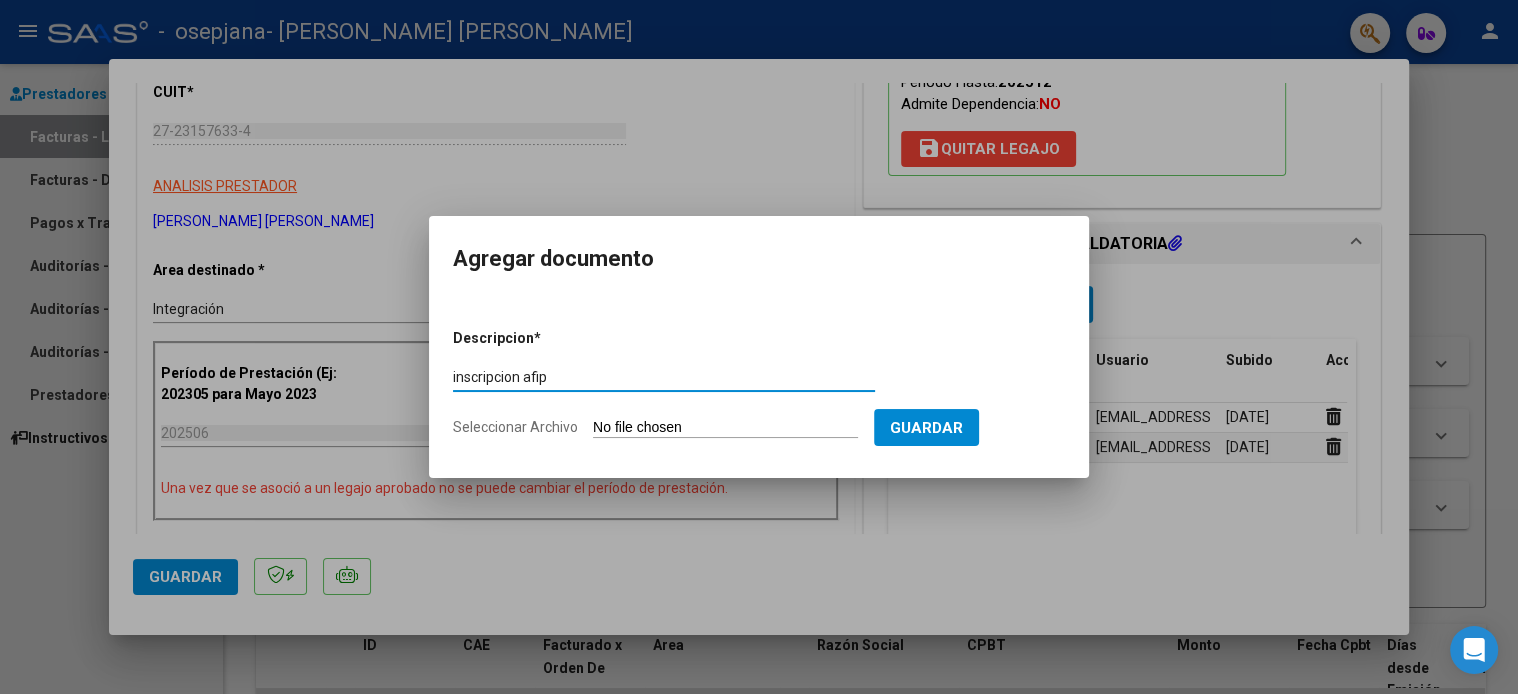 type on "inscripcion afip" 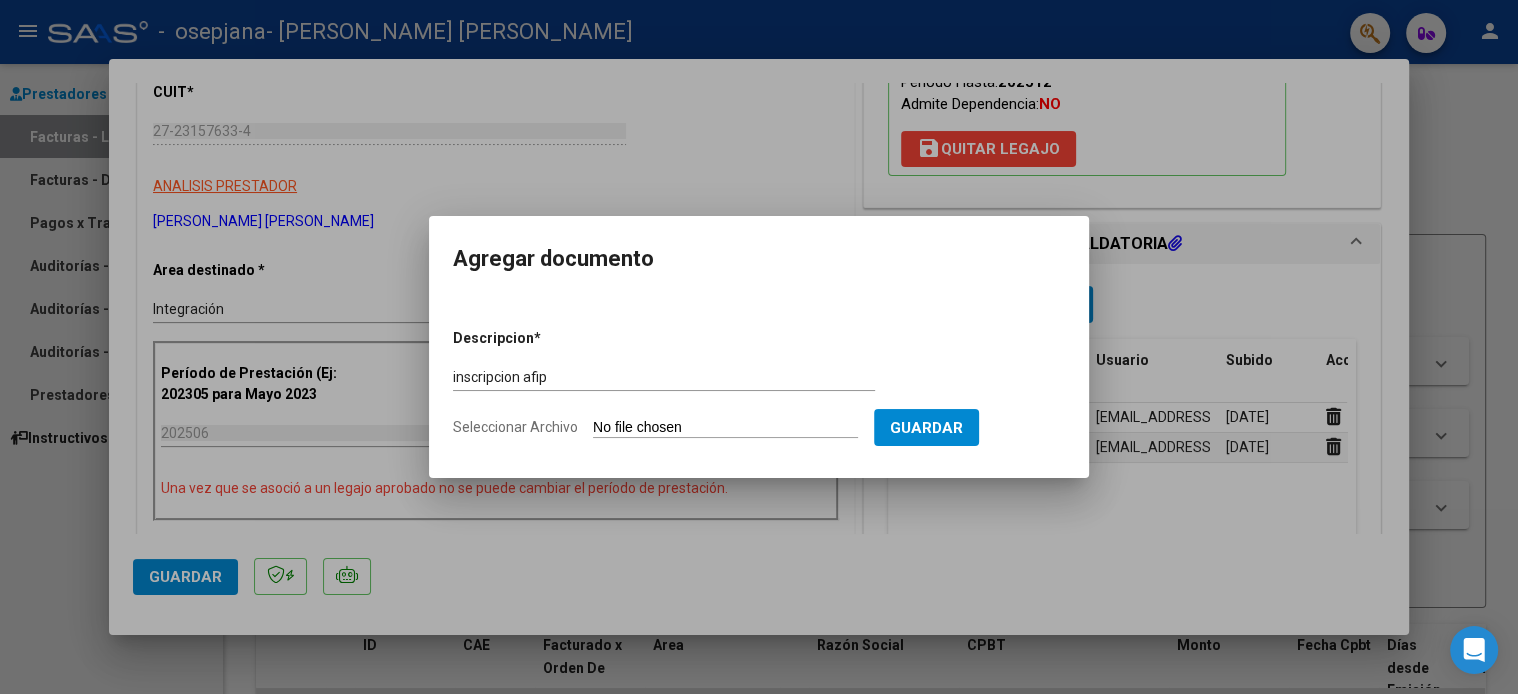 click on "Seleccionar Archivo" at bounding box center [725, 428] 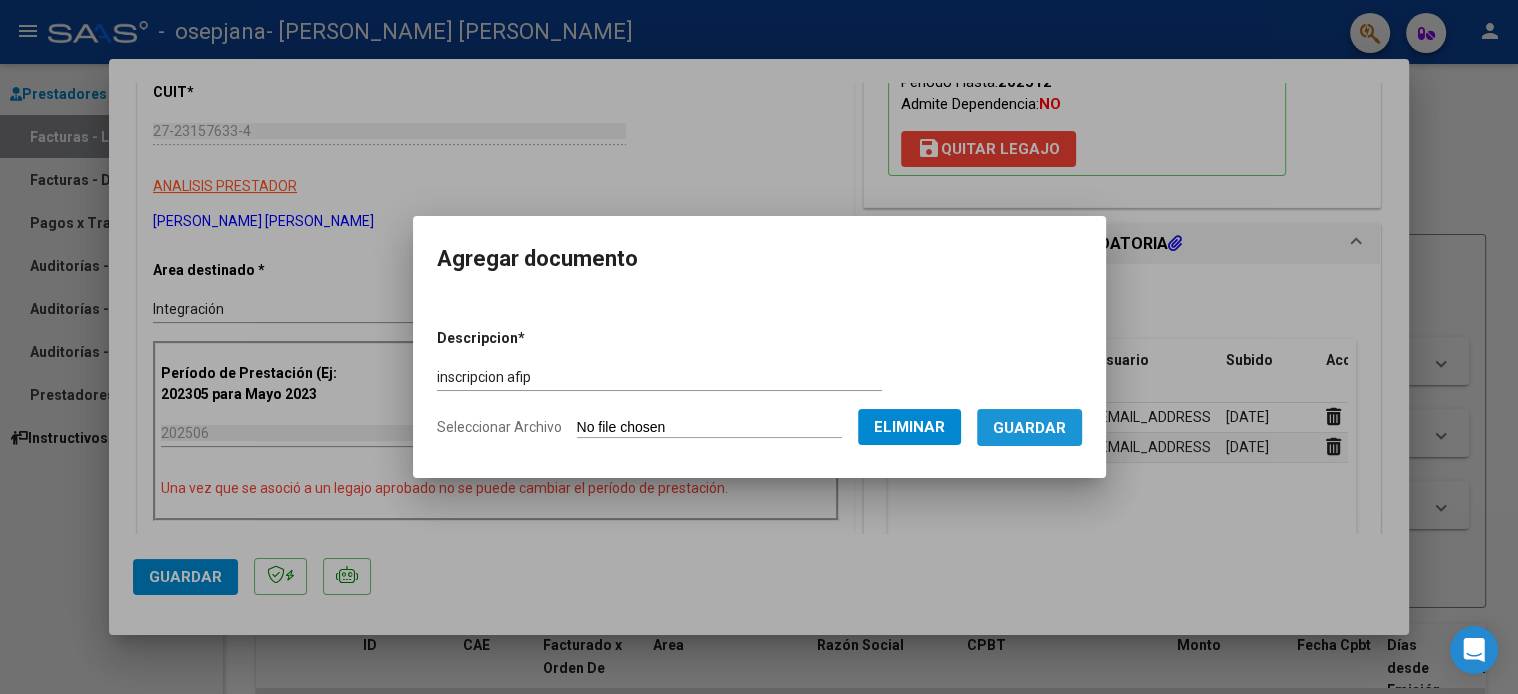 click on "Guardar" at bounding box center (1029, 428) 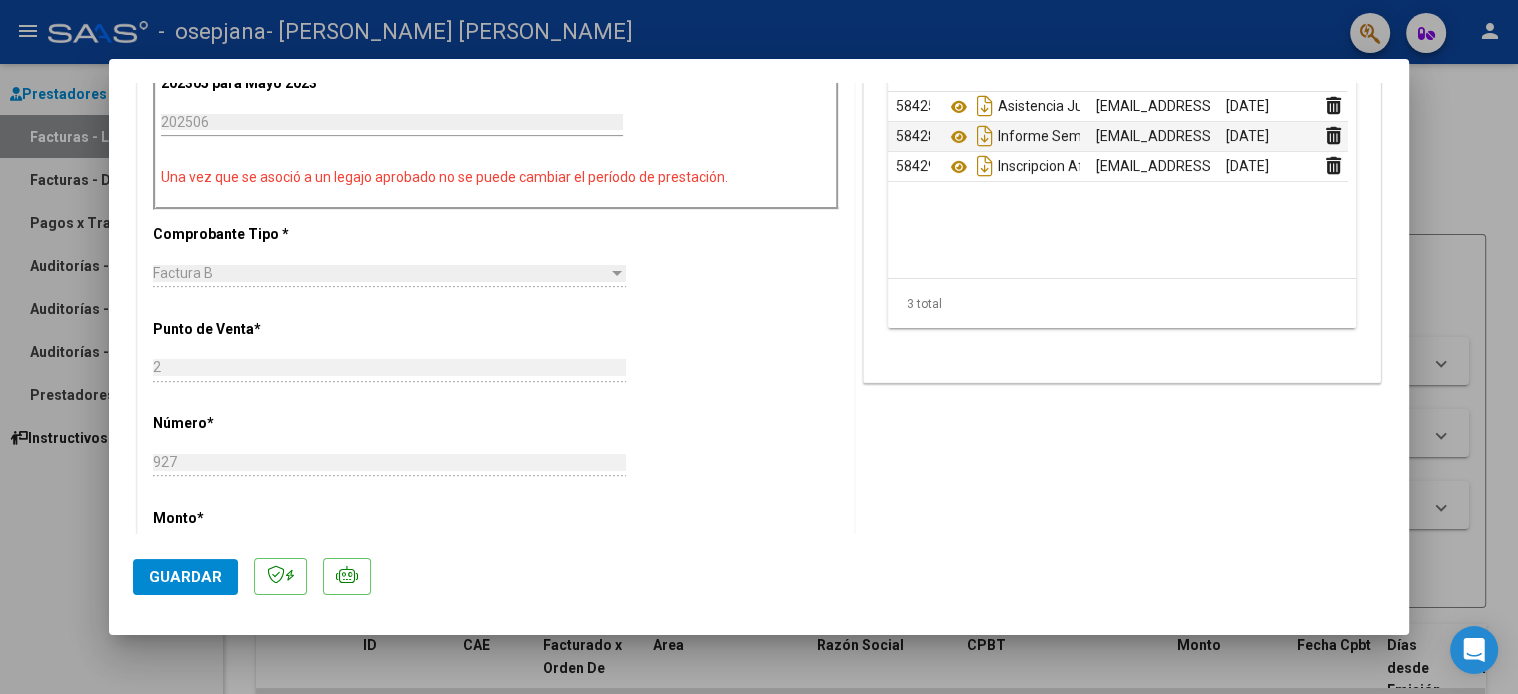 scroll, scrollTop: 666, scrollLeft: 0, axis: vertical 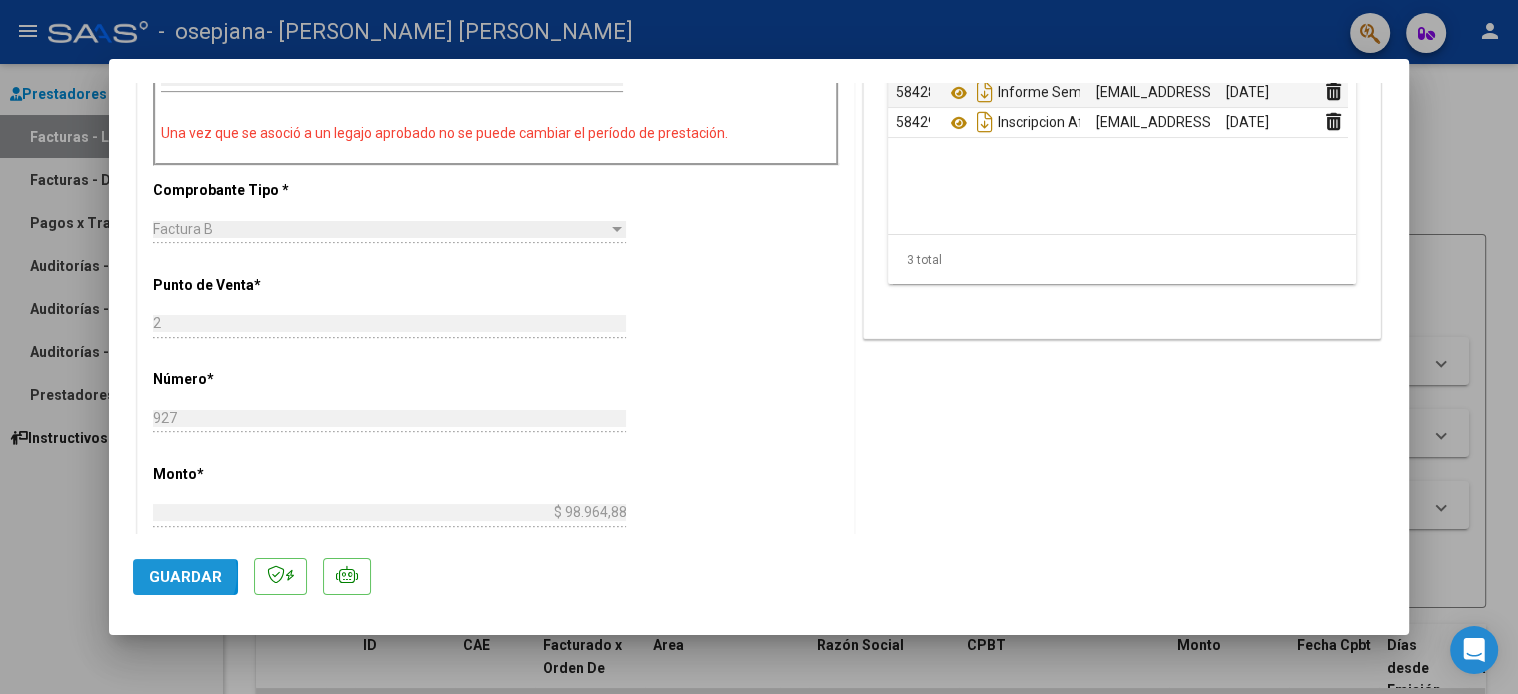 click on "Guardar" 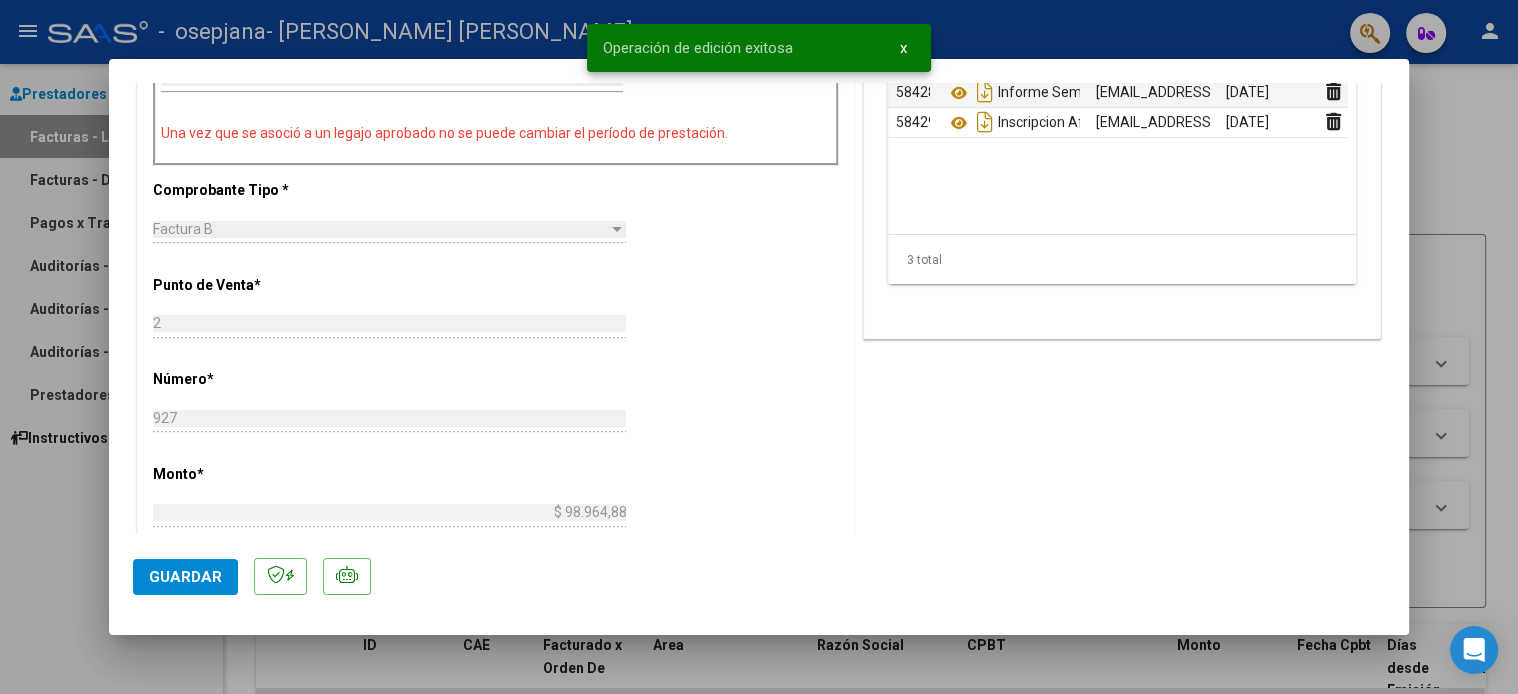 click at bounding box center (759, 347) 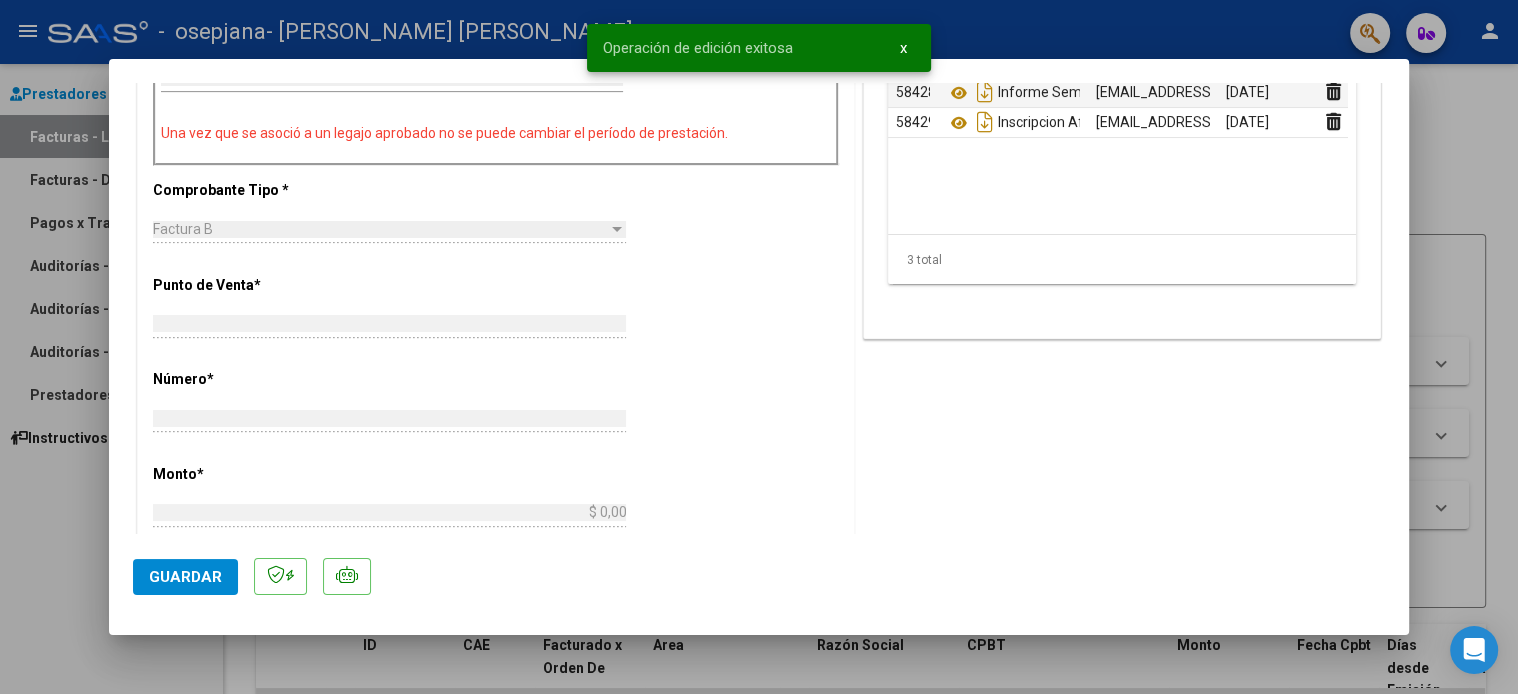 scroll, scrollTop: 0, scrollLeft: 0, axis: both 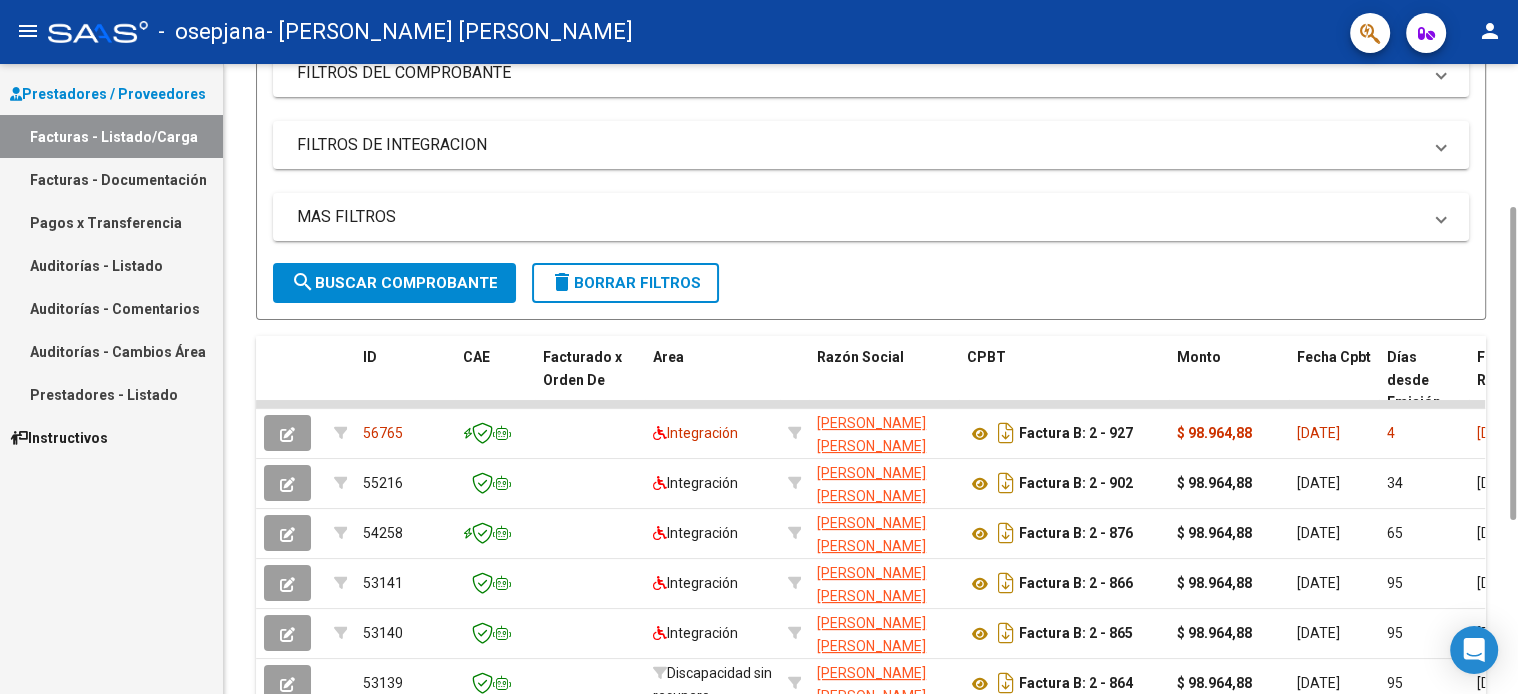 drag, startPoint x: 1506, startPoint y: 506, endPoint x: 1516, endPoint y: 725, distance: 219.2282 